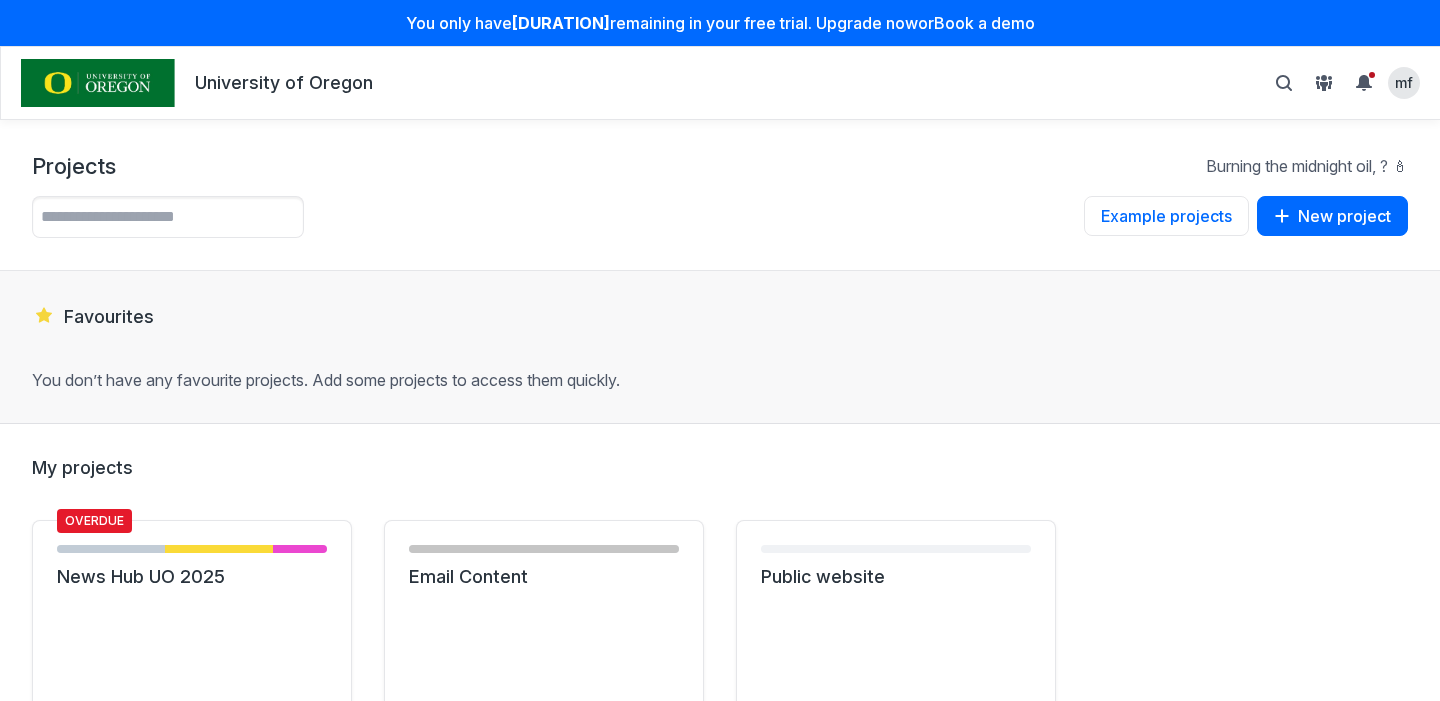 scroll, scrollTop: 0, scrollLeft: 0, axis: both 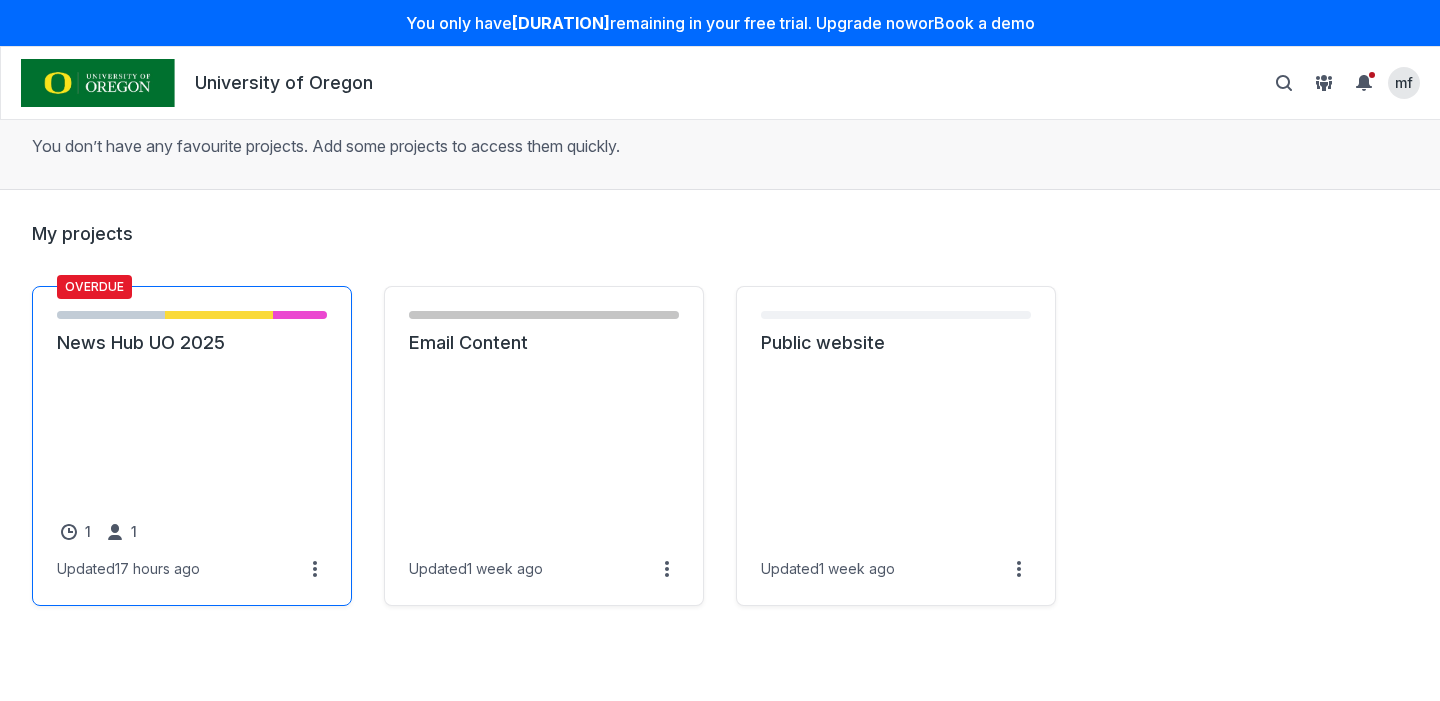 click on "Drafting - Writer  -  2  items ( 40% )" at bounding box center [219, 315] 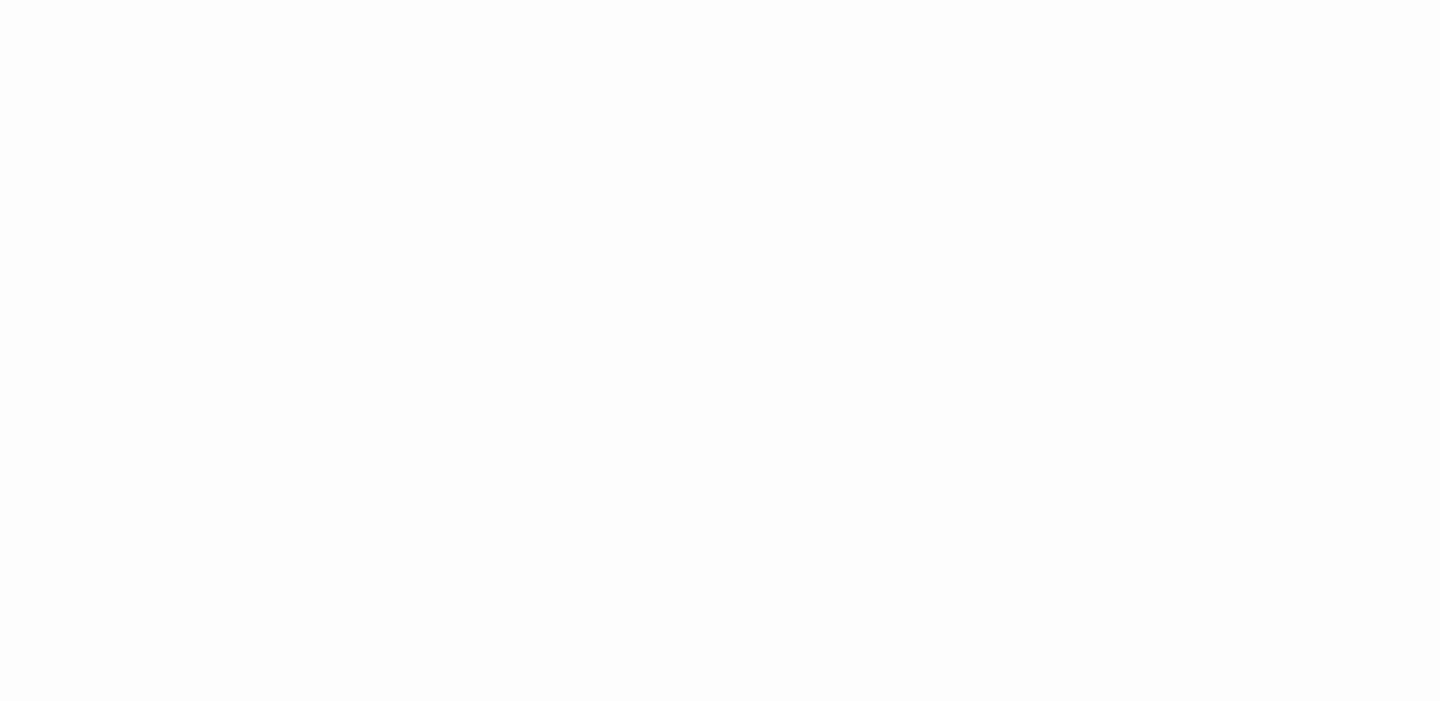 scroll, scrollTop: 0, scrollLeft: 0, axis: both 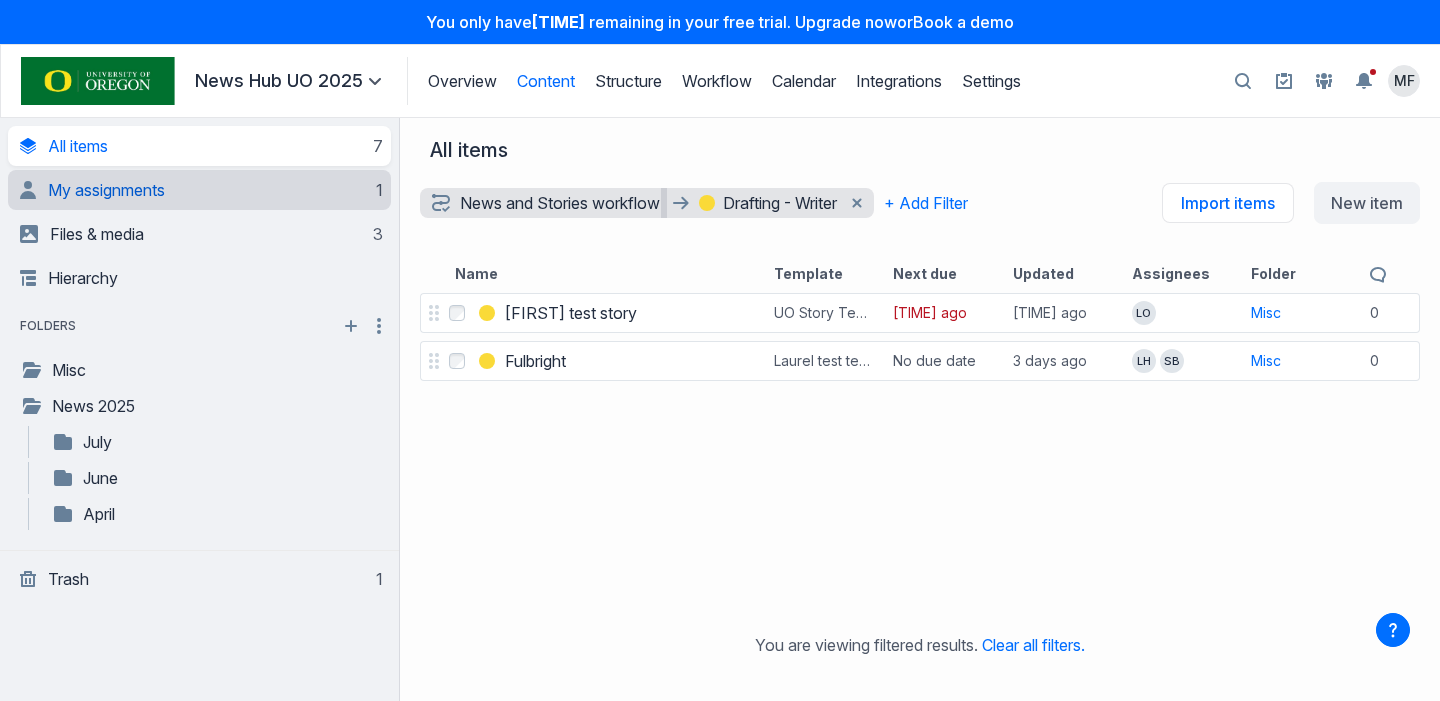 click on "My assignments" at bounding box center [106, 190] 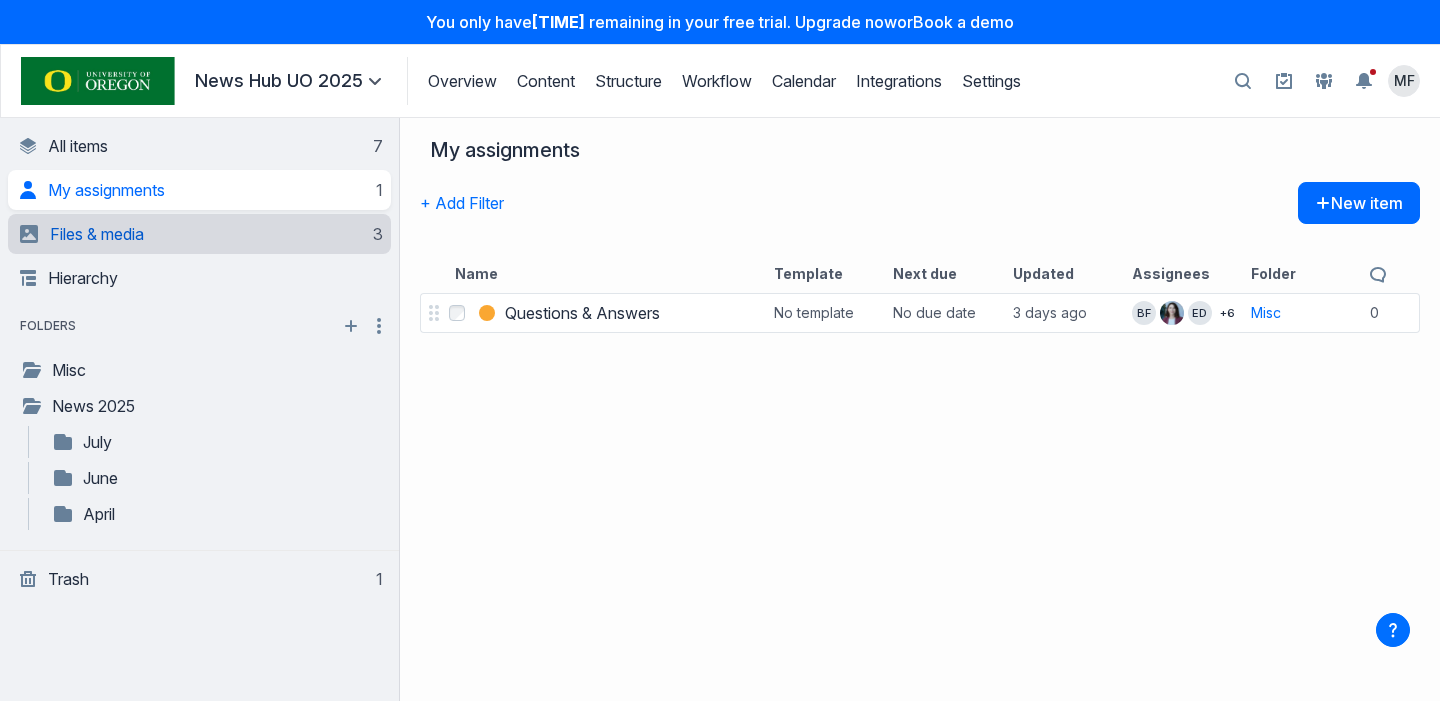 click on "Files & media" at bounding box center [97, 234] 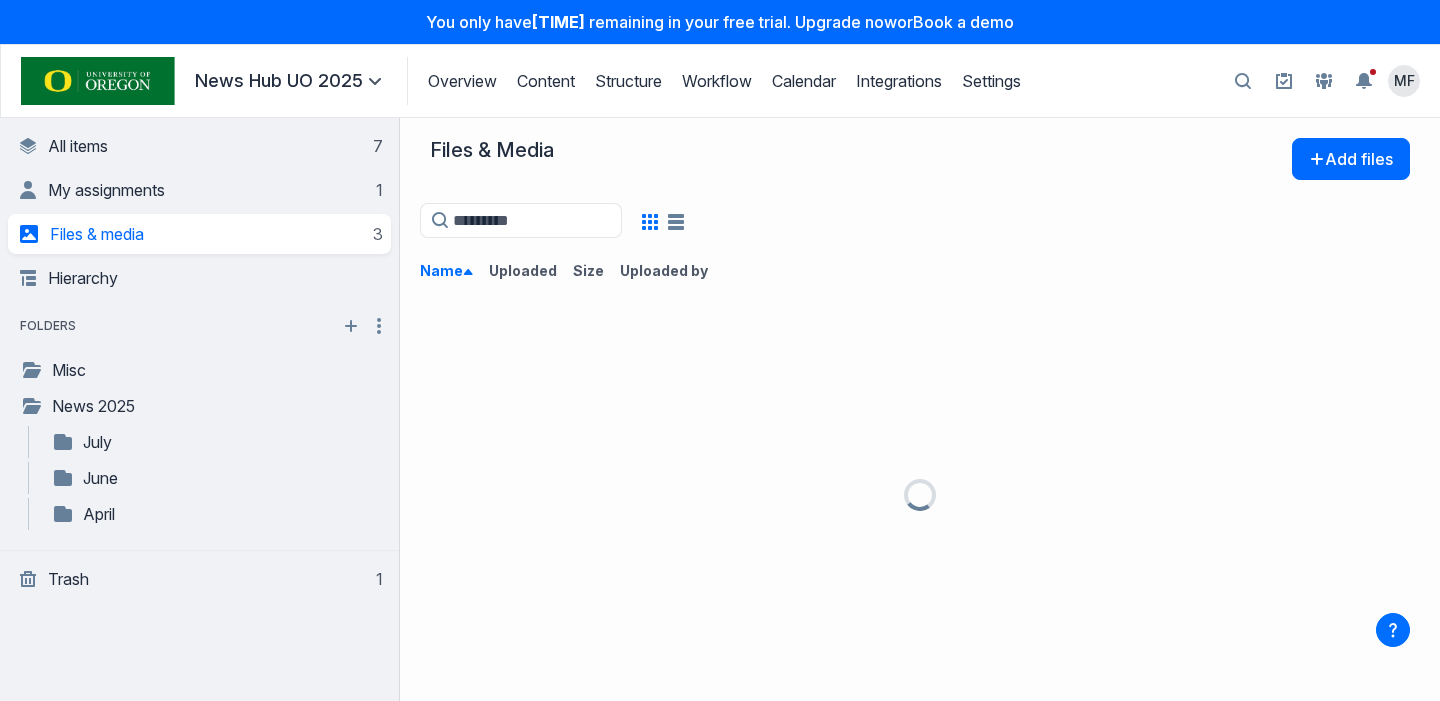 scroll, scrollTop: 0, scrollLeft: 0, axis: both 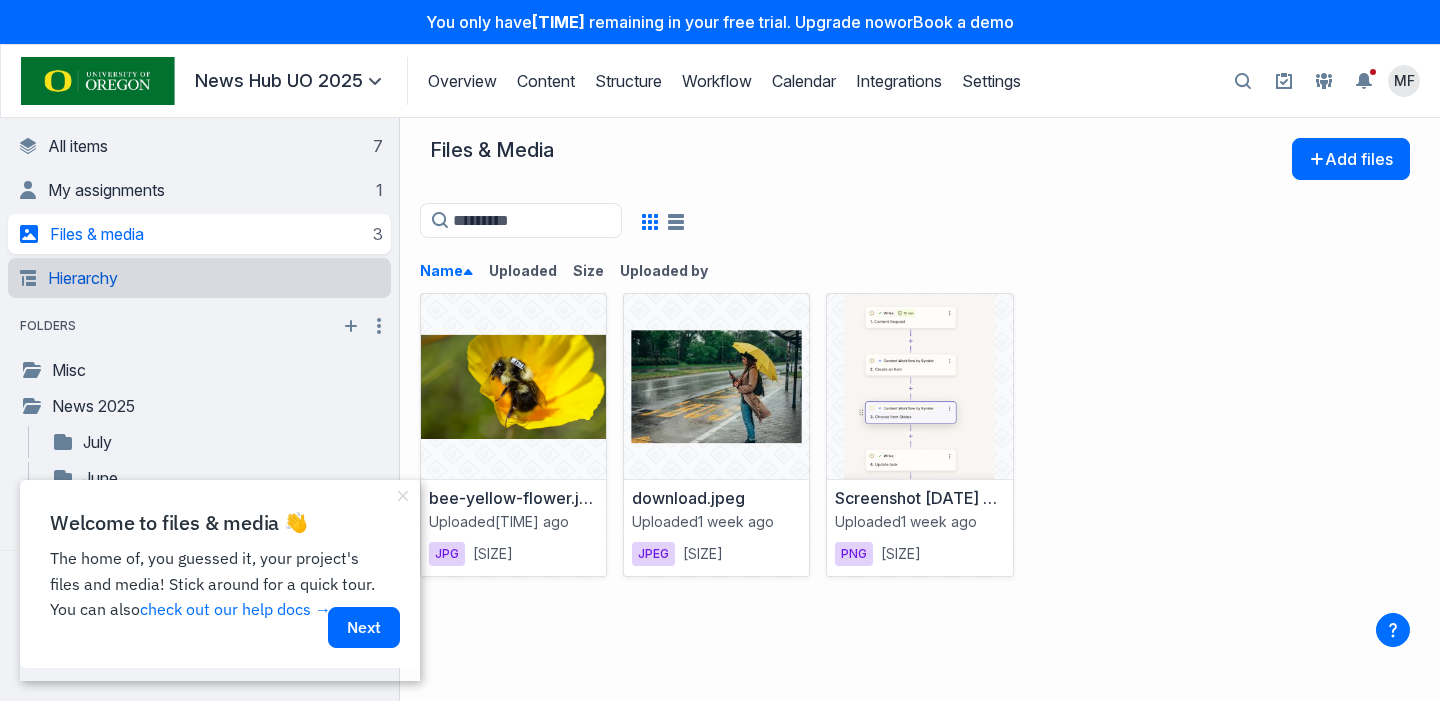click on "Hierarchy" at bounding box center (201, 278) 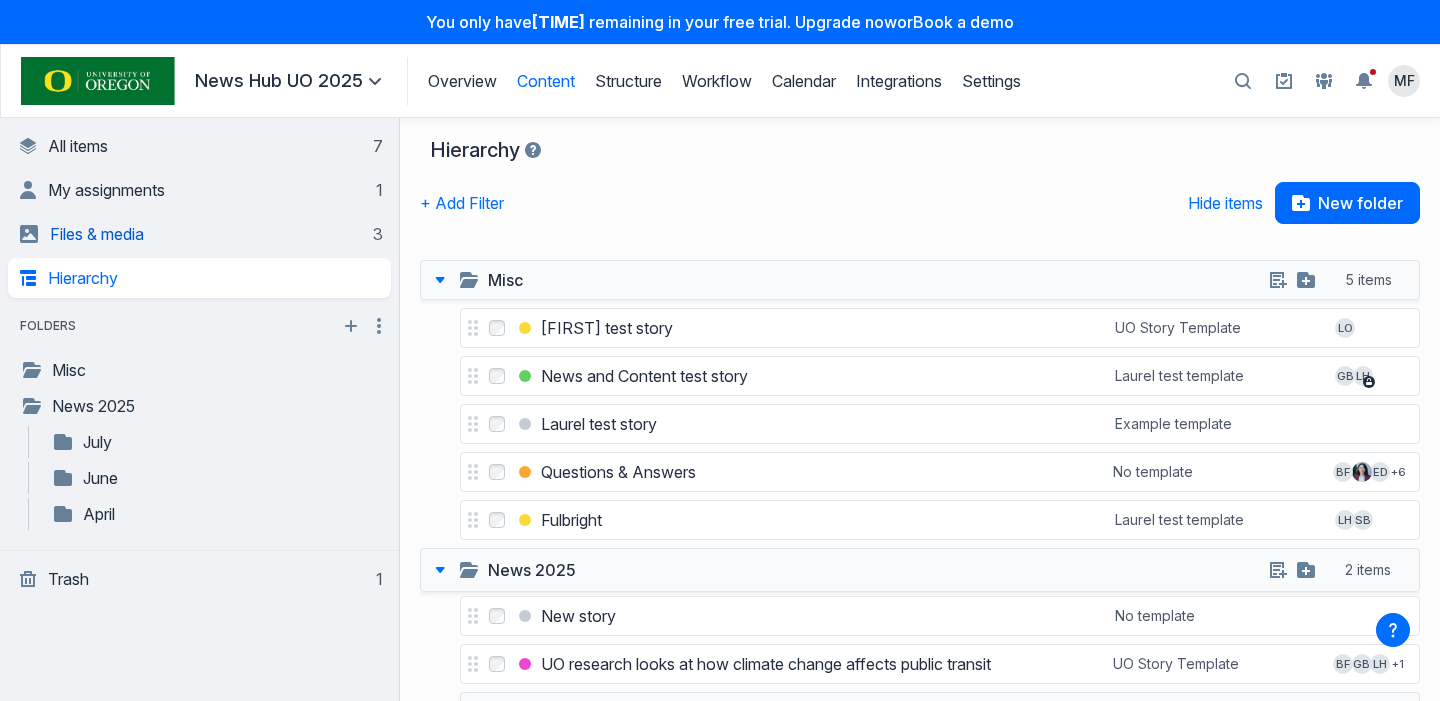 scroll, scrollTop: 0, scrollLeft: 0, axis: both 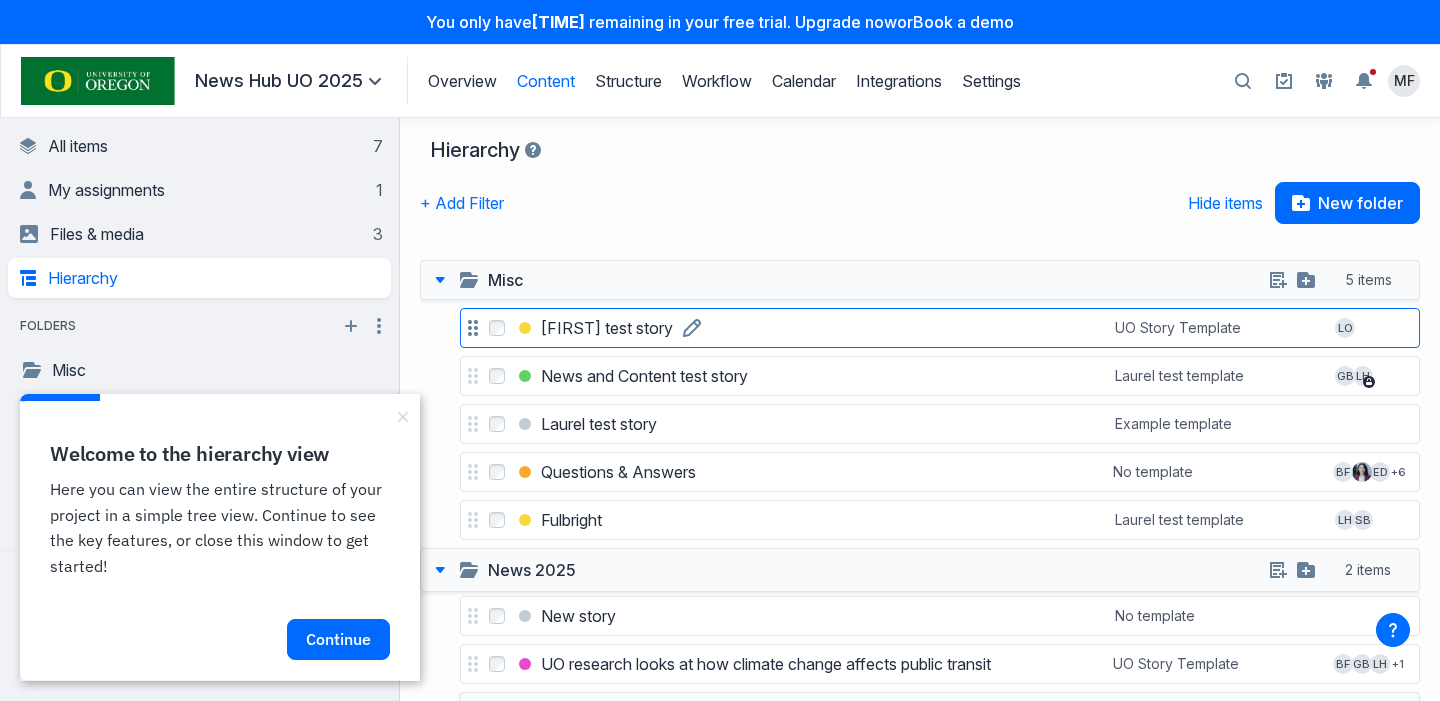 click on "[FIRST] test story" at bounding box center [607, 328] 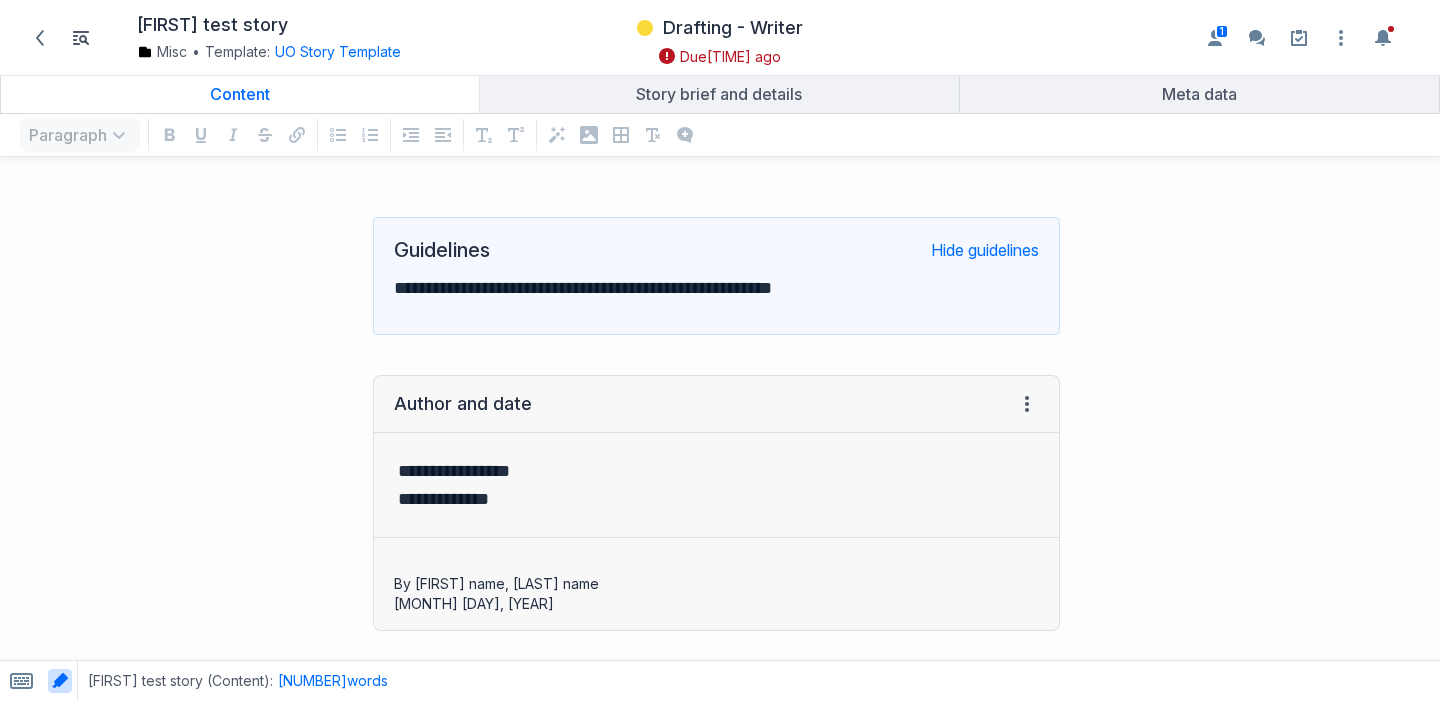 click at bounding box center (1260, 2158) 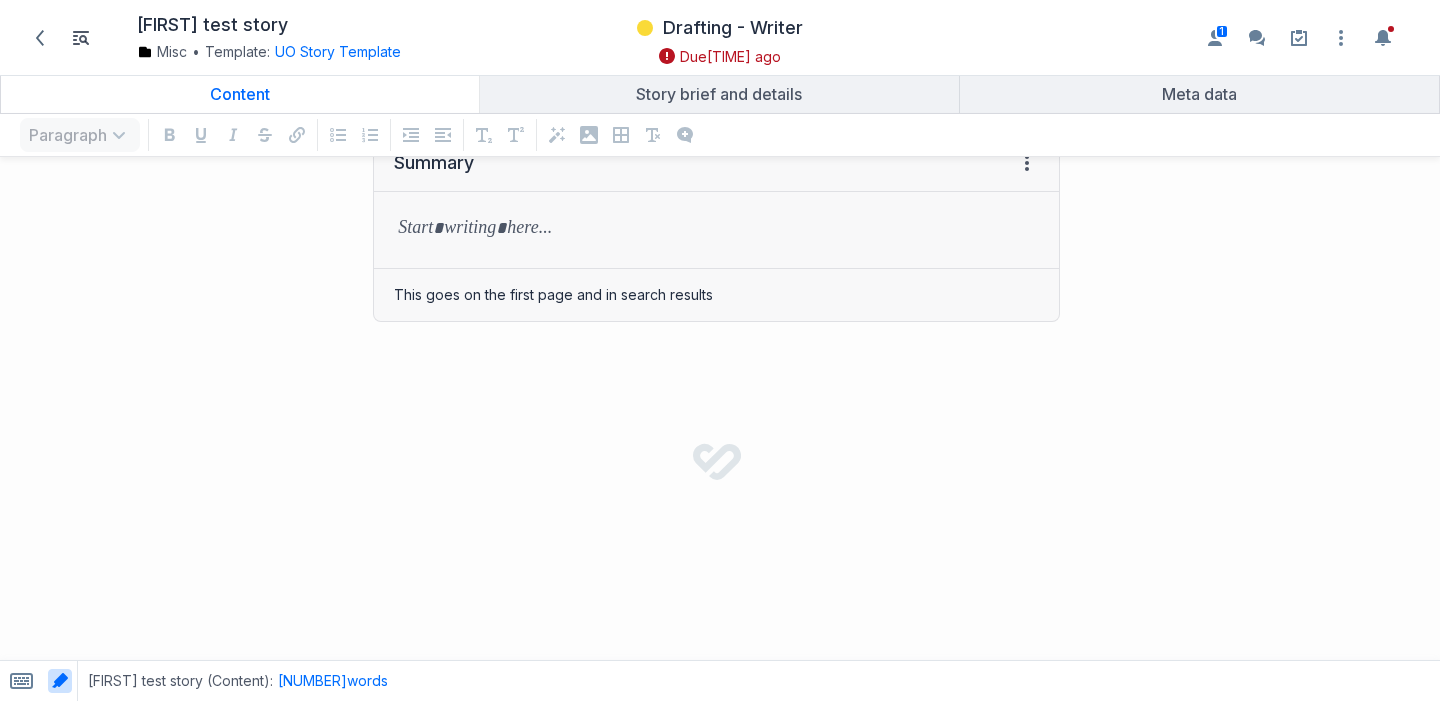 scroll, scrollTop: 3460, scrollLeft: 0, axis: vertical 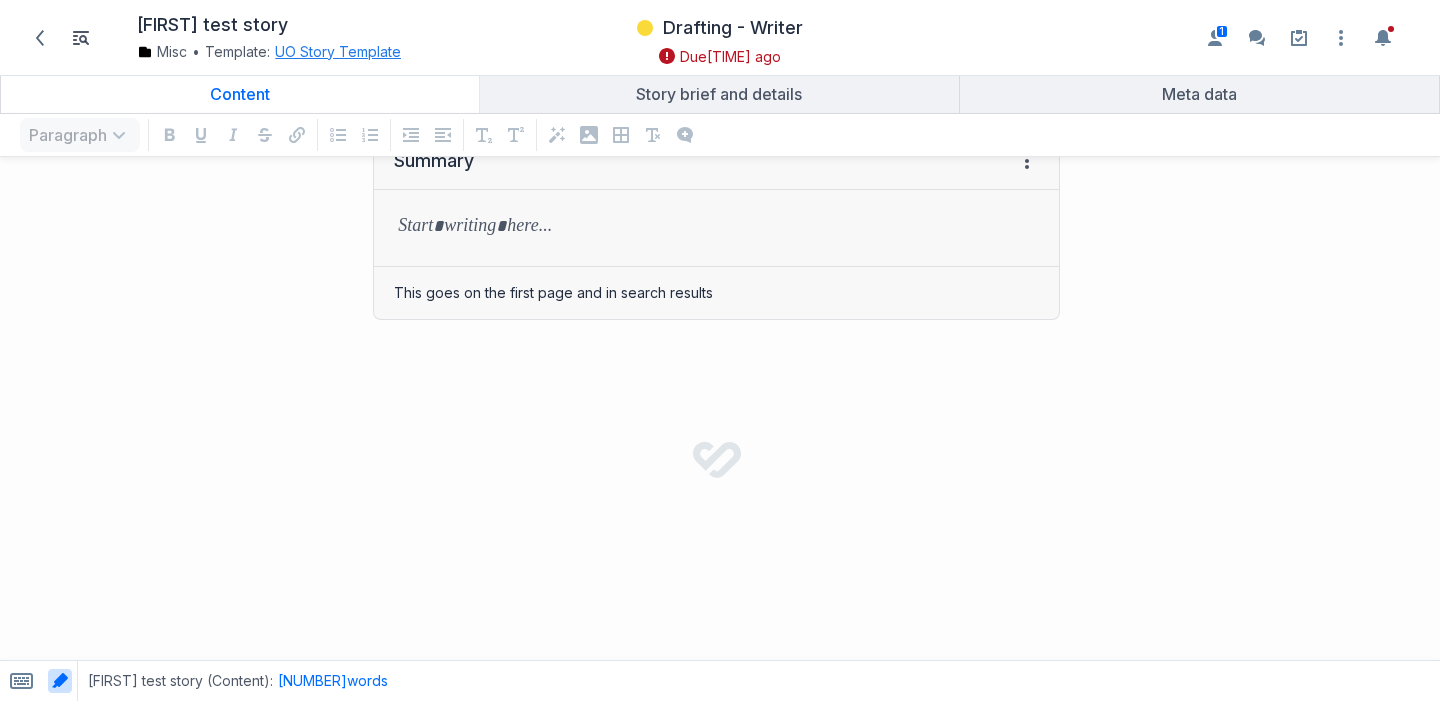 click on "UO Story Template" at bounding box center [338, 52] 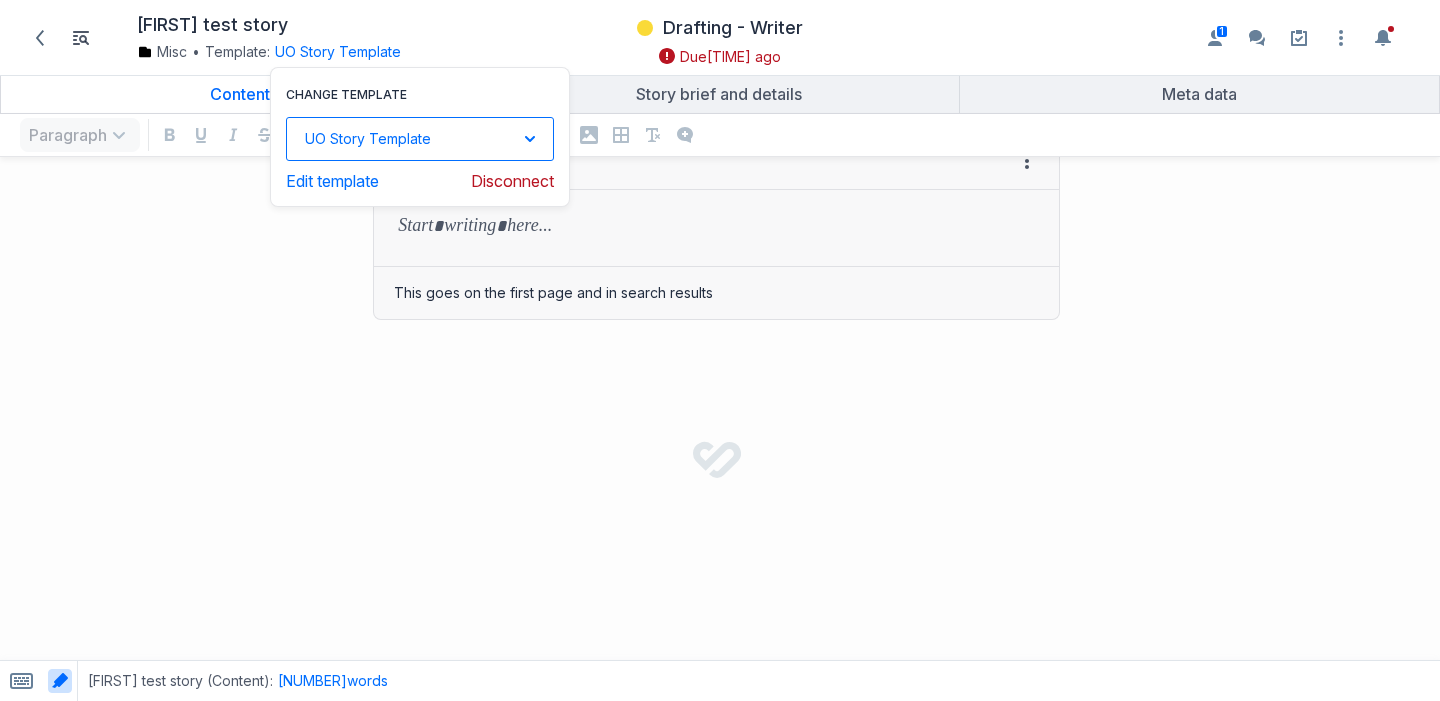 click on "UO Story Template Down icon" at bounding box center (420, 139) 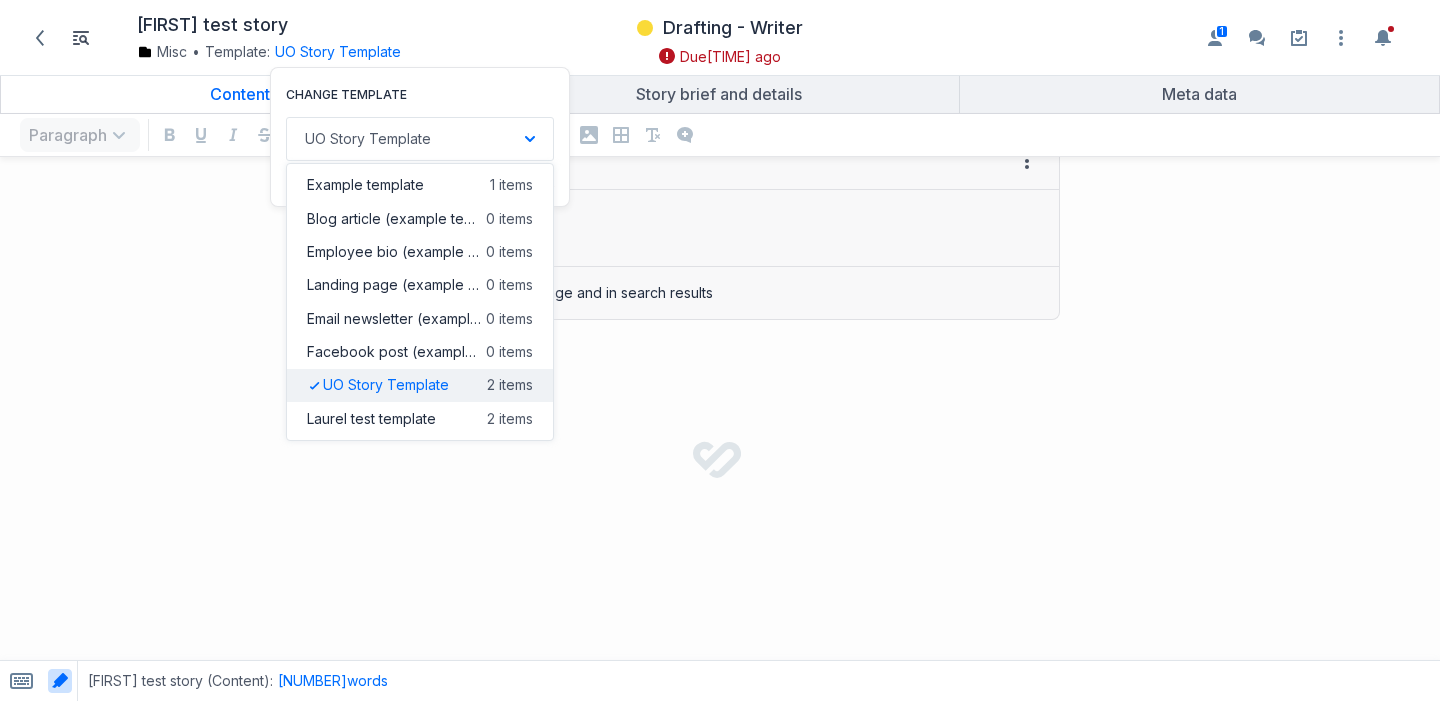 click on "UO Story Template 2 items" at bounding box center [420, 385] 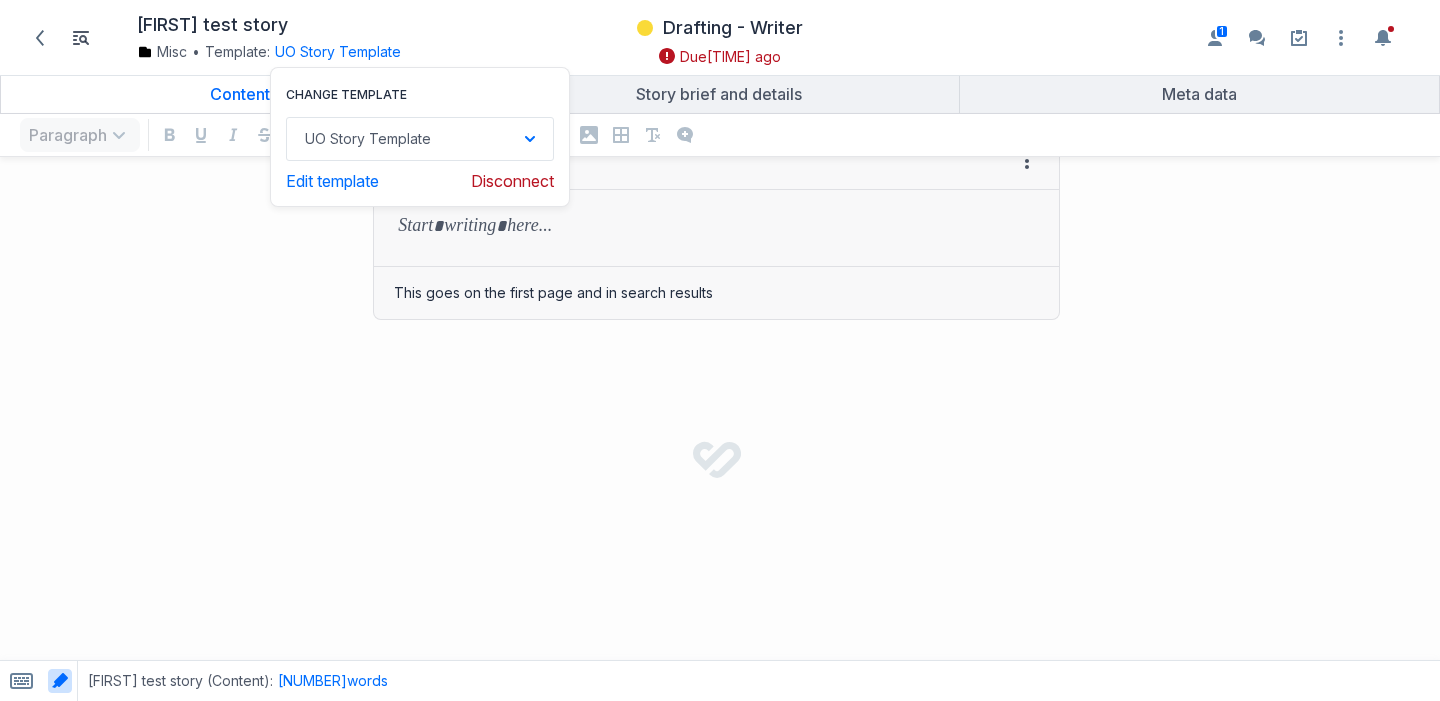 click on "Summary  View HTML  View history   → Tab to insert Enter a prompt Submit This goes on the first page and in search results" at bounding box center (540, 226) 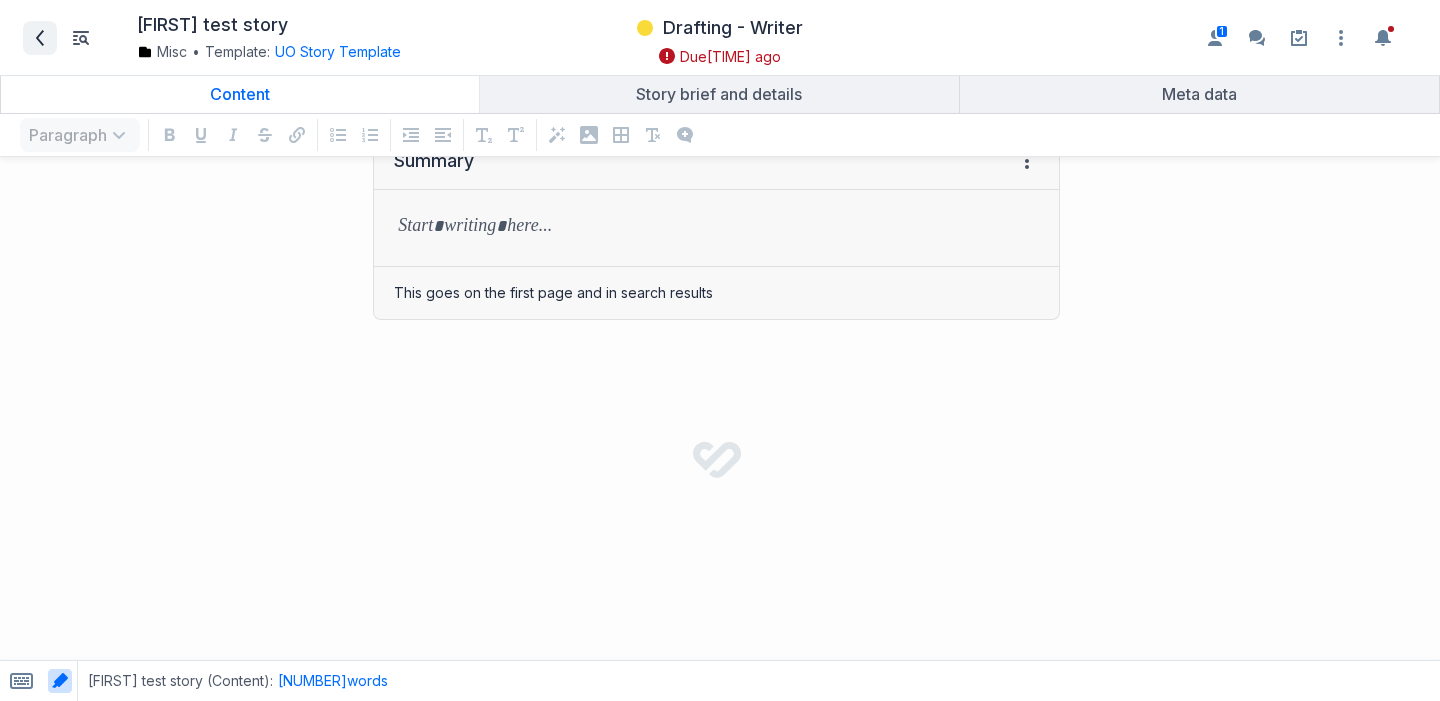 click 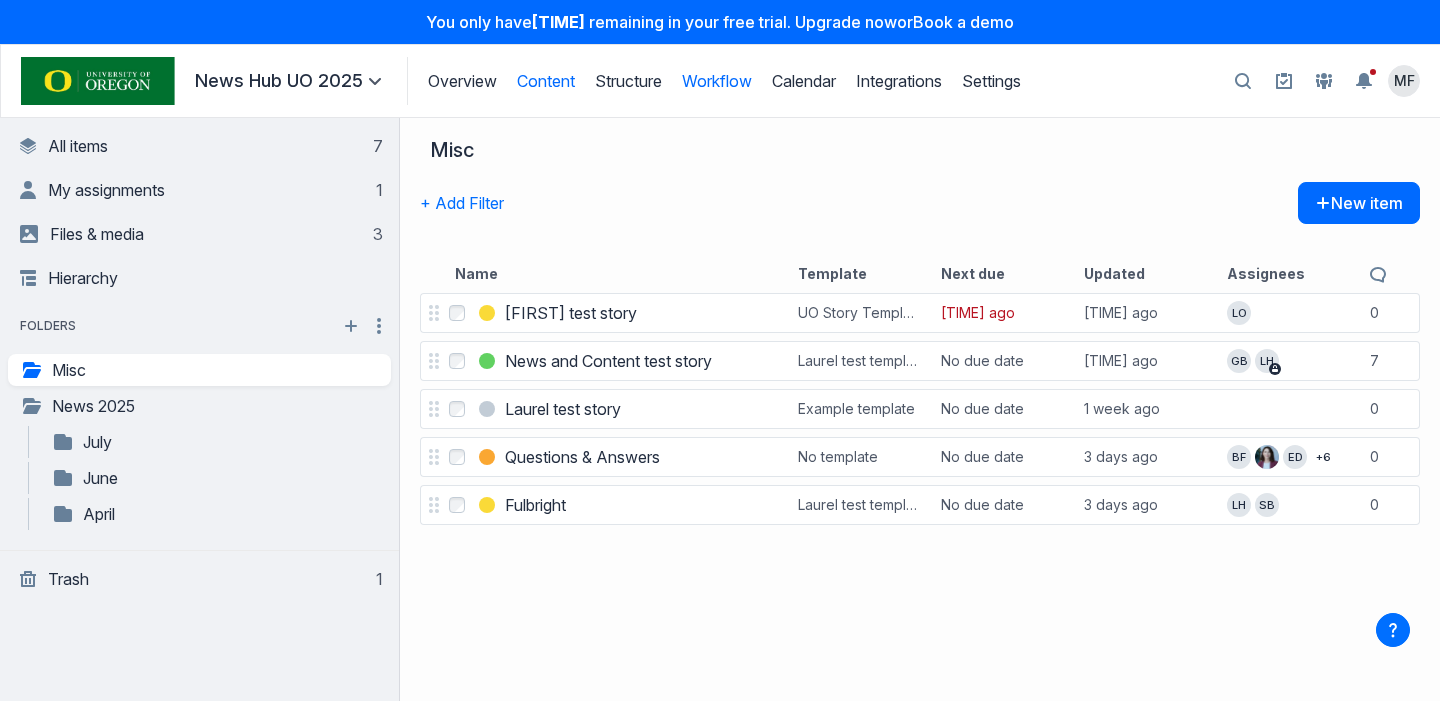 click on "Workflow" at bounding box center (717, 81) 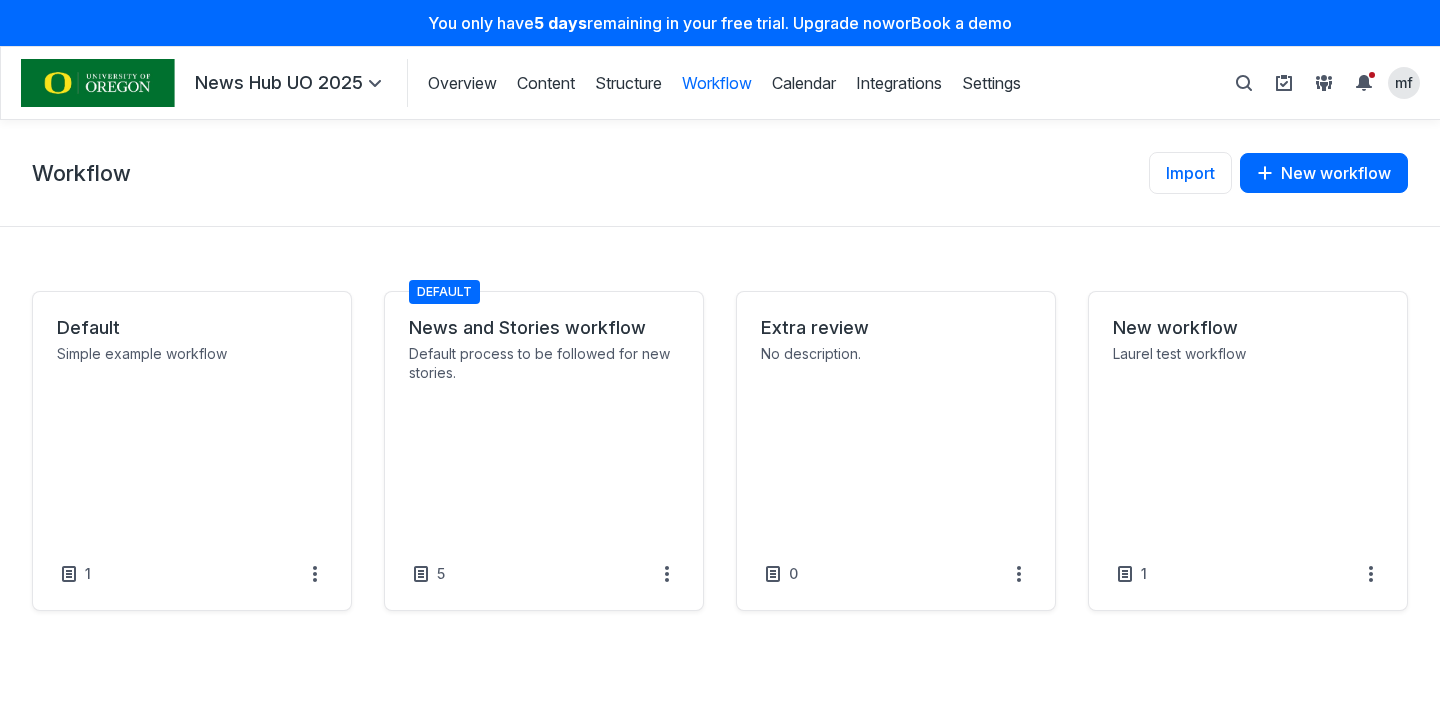 scroll, scrollTop: 0, scrollLeft: 0, axis: both 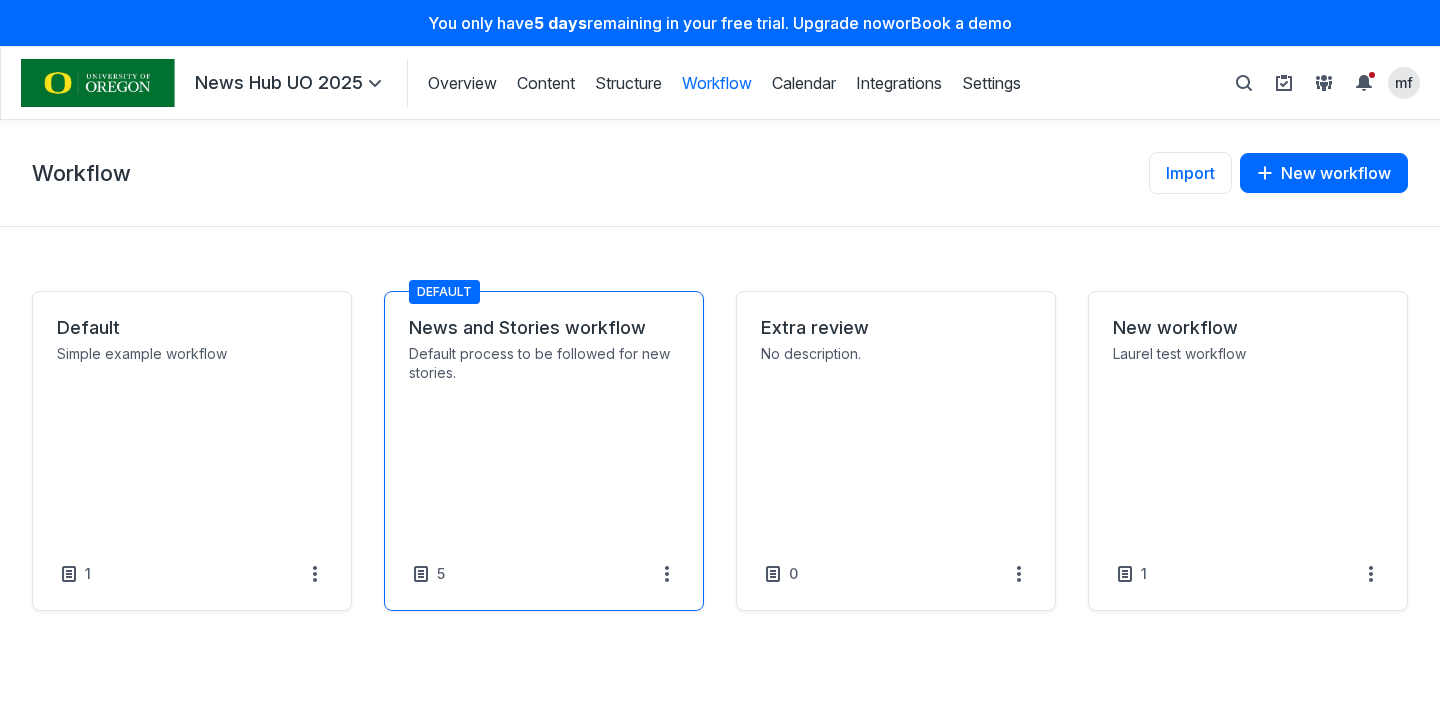 click on "News and Stories workflow" at bounding box center (544, 328) 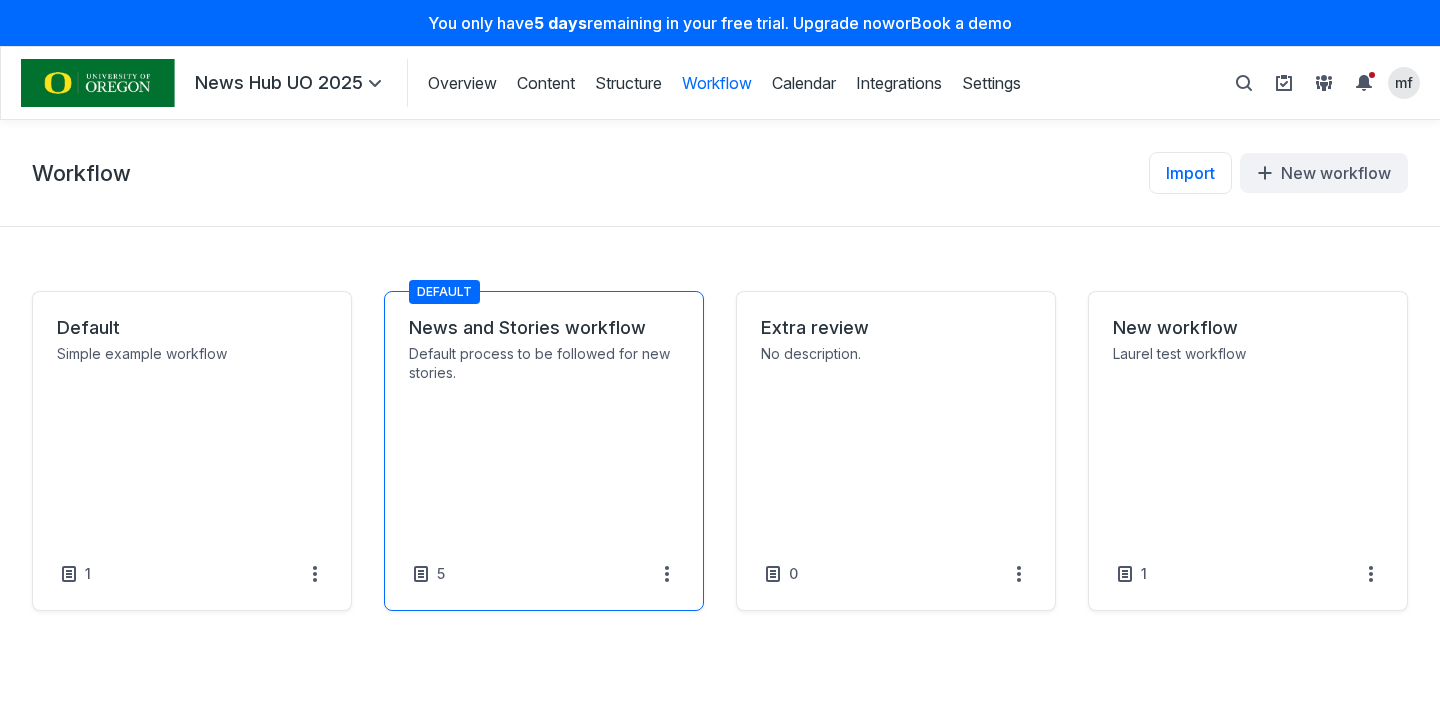 select on "*****" 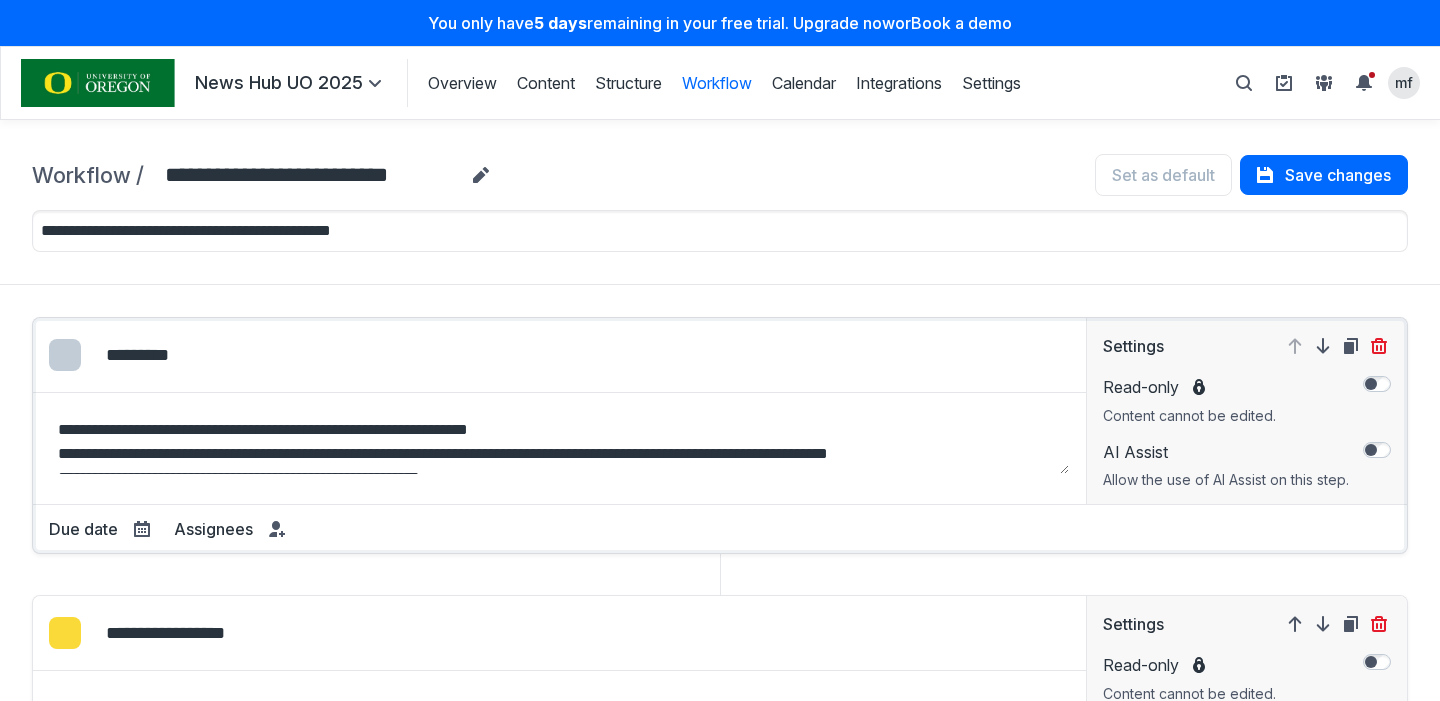 click on "**********" at bounding box center (560, 411) 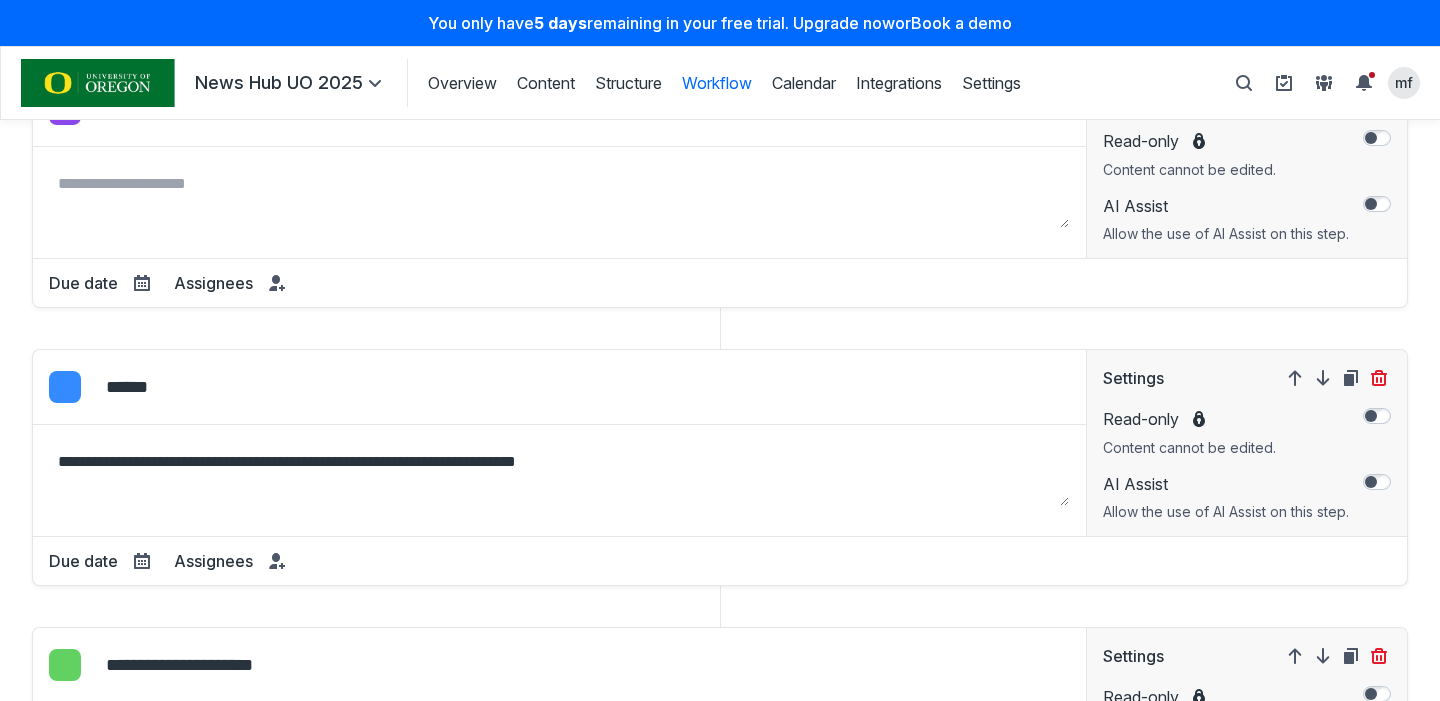 scroll, scrollTop: 1320, scrollLeft: 0, axis: vertical 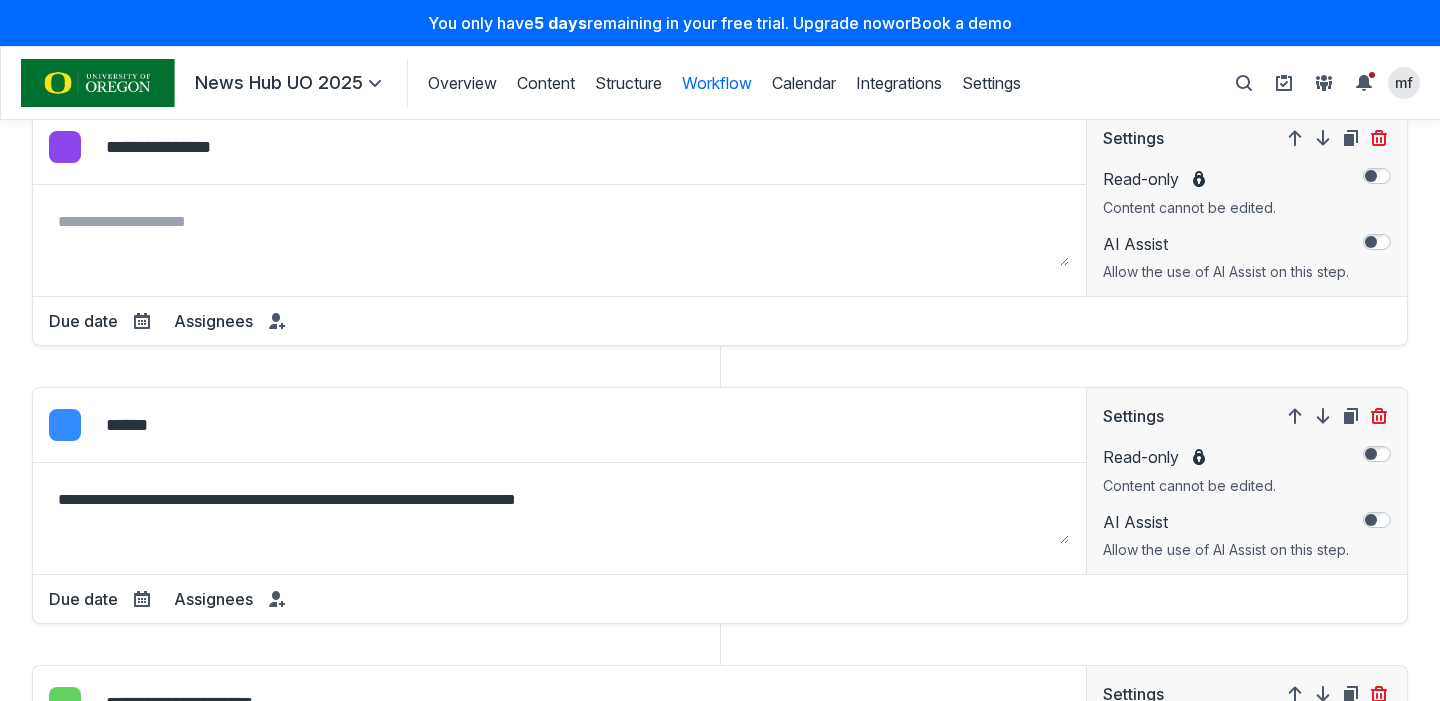 click on "News Hub UO 2025" at bounding box center (291, 83) 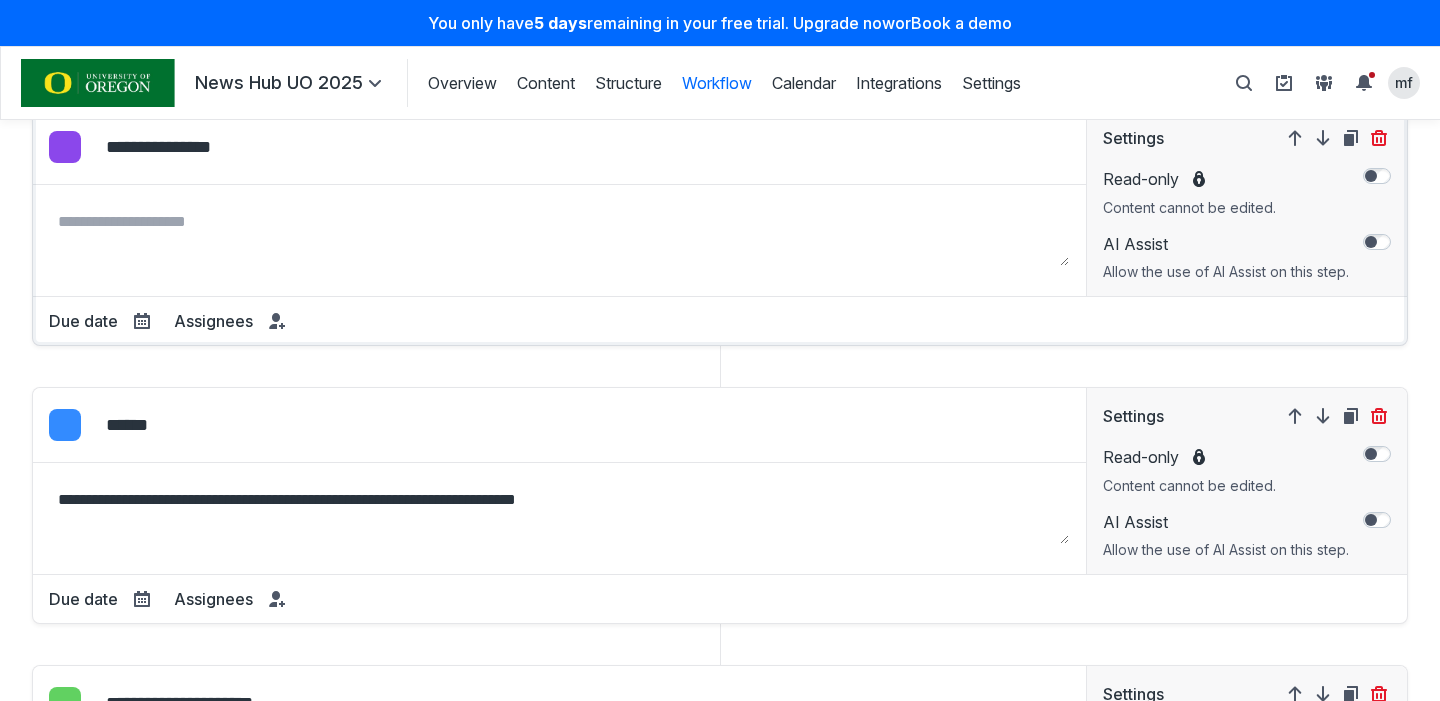 click on "**********" at bounding box center [560, 203] 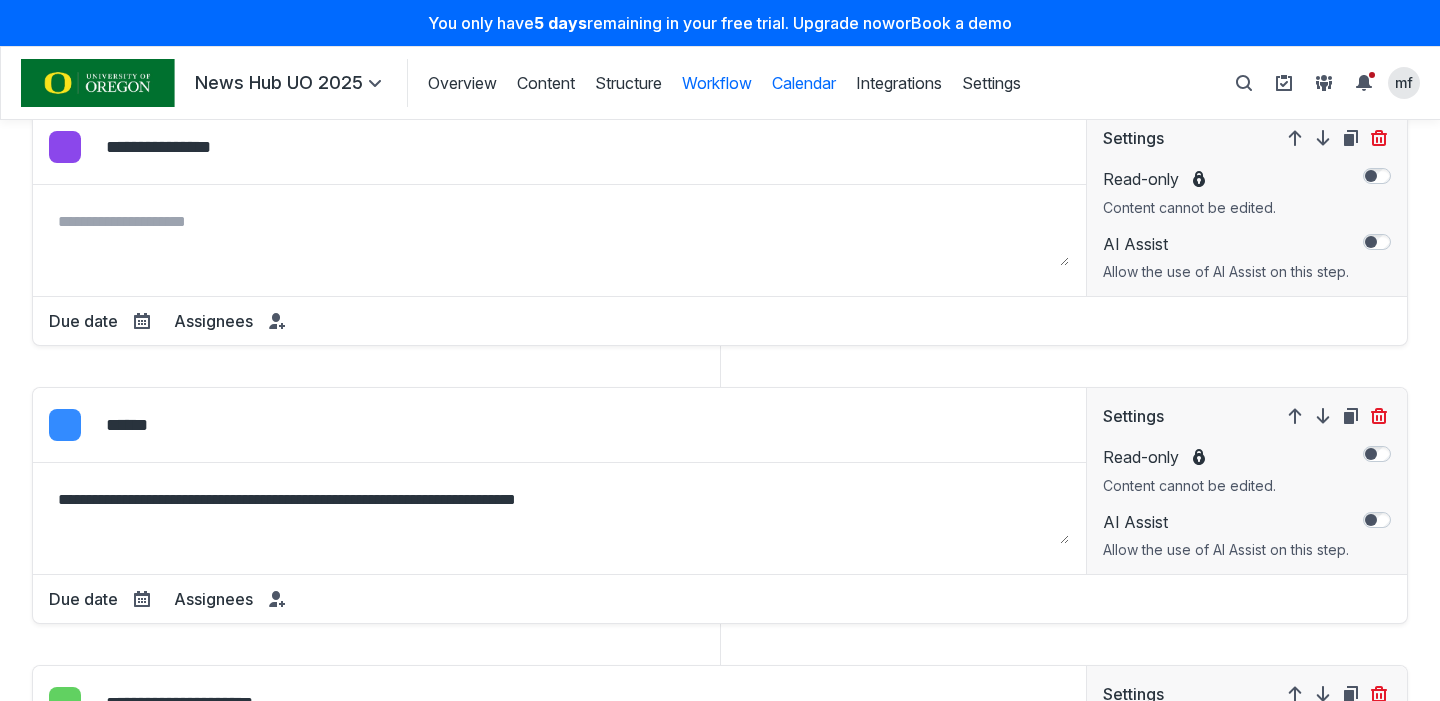 click on "Calendar" at bounding box center (804, 83) 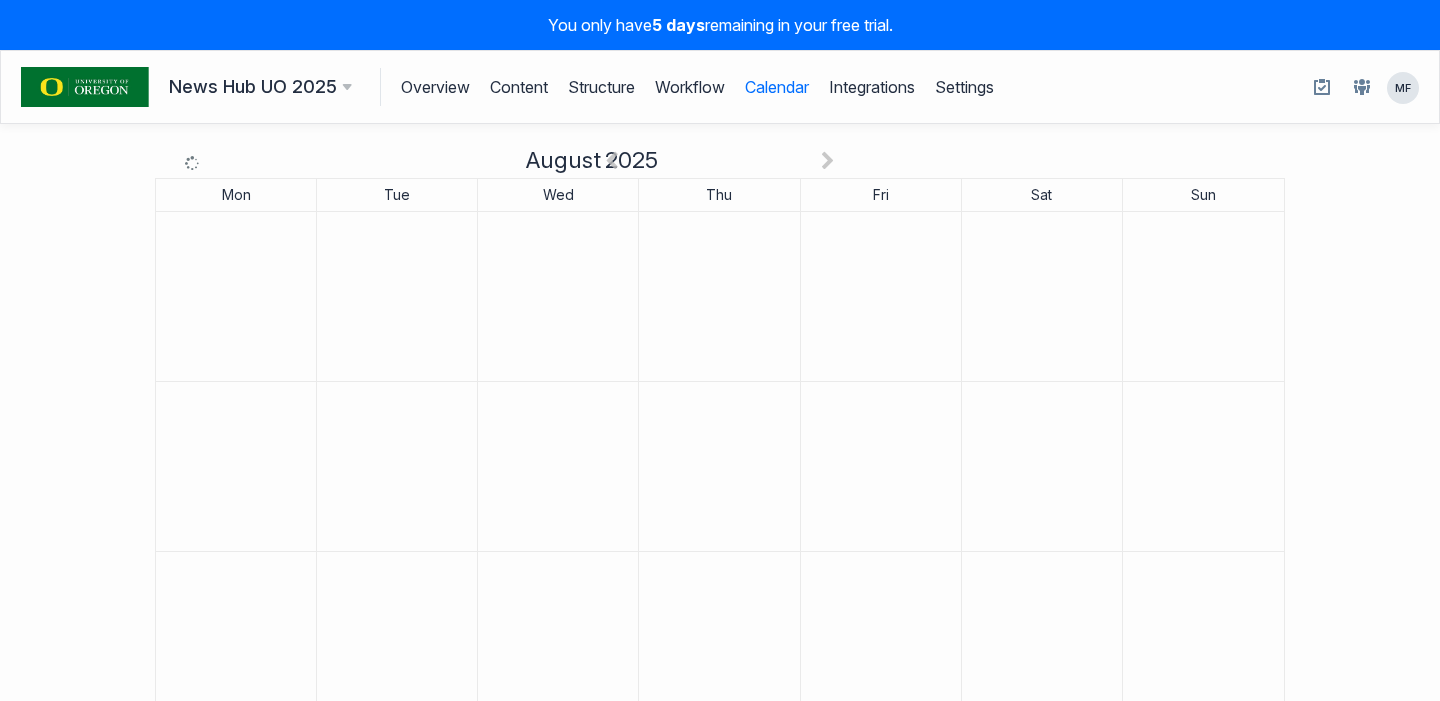 click on "Overview
Content
Structure
Workflow
Calendar
Integrations
Settings" at bounding box center (707, 87) 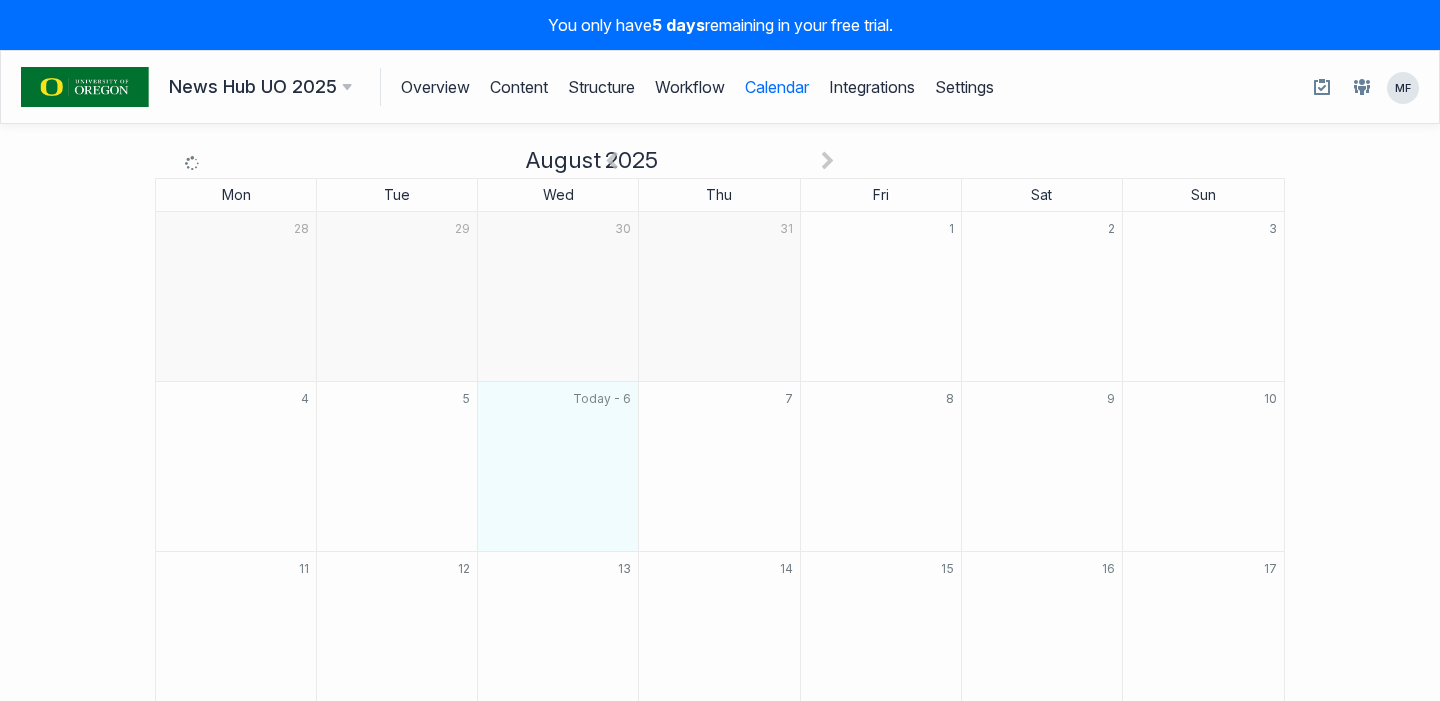 scroll, scrollTop: 0, scrollLeft: 0, axis: both 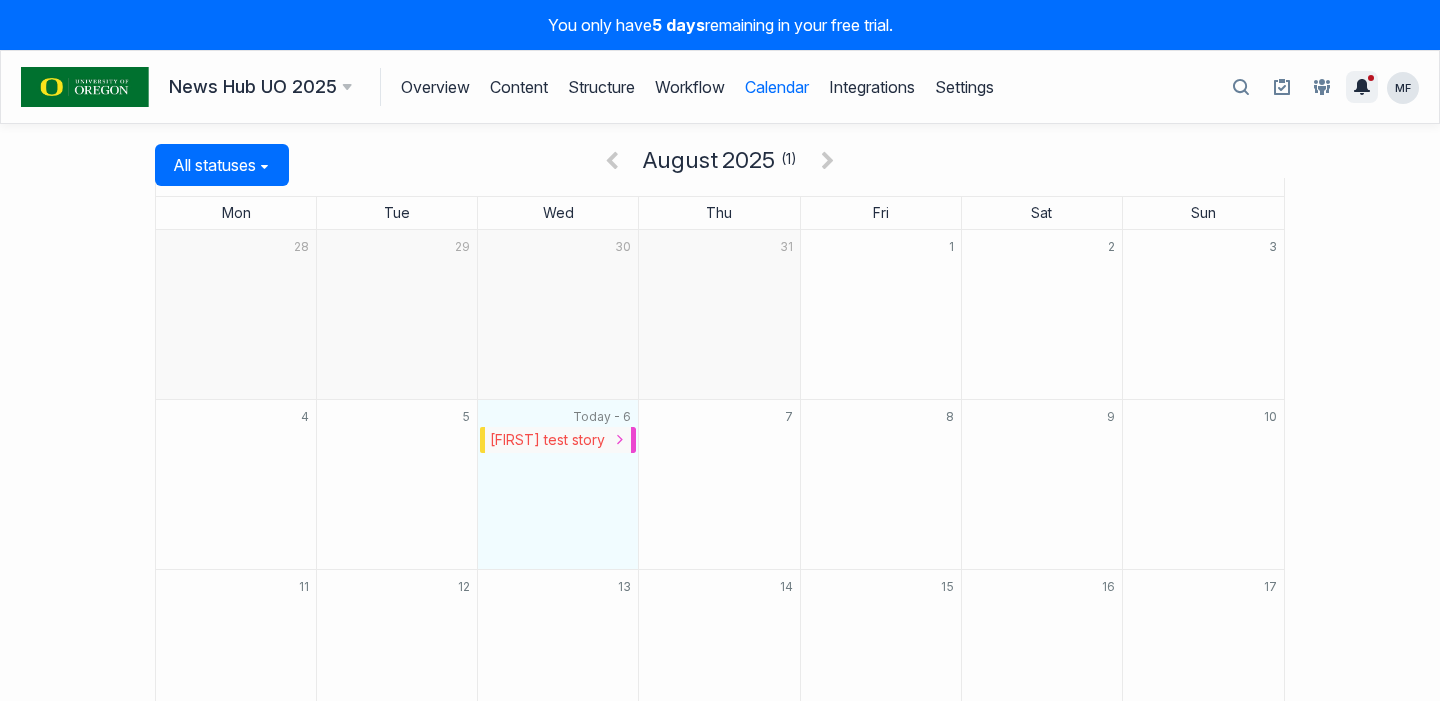 click 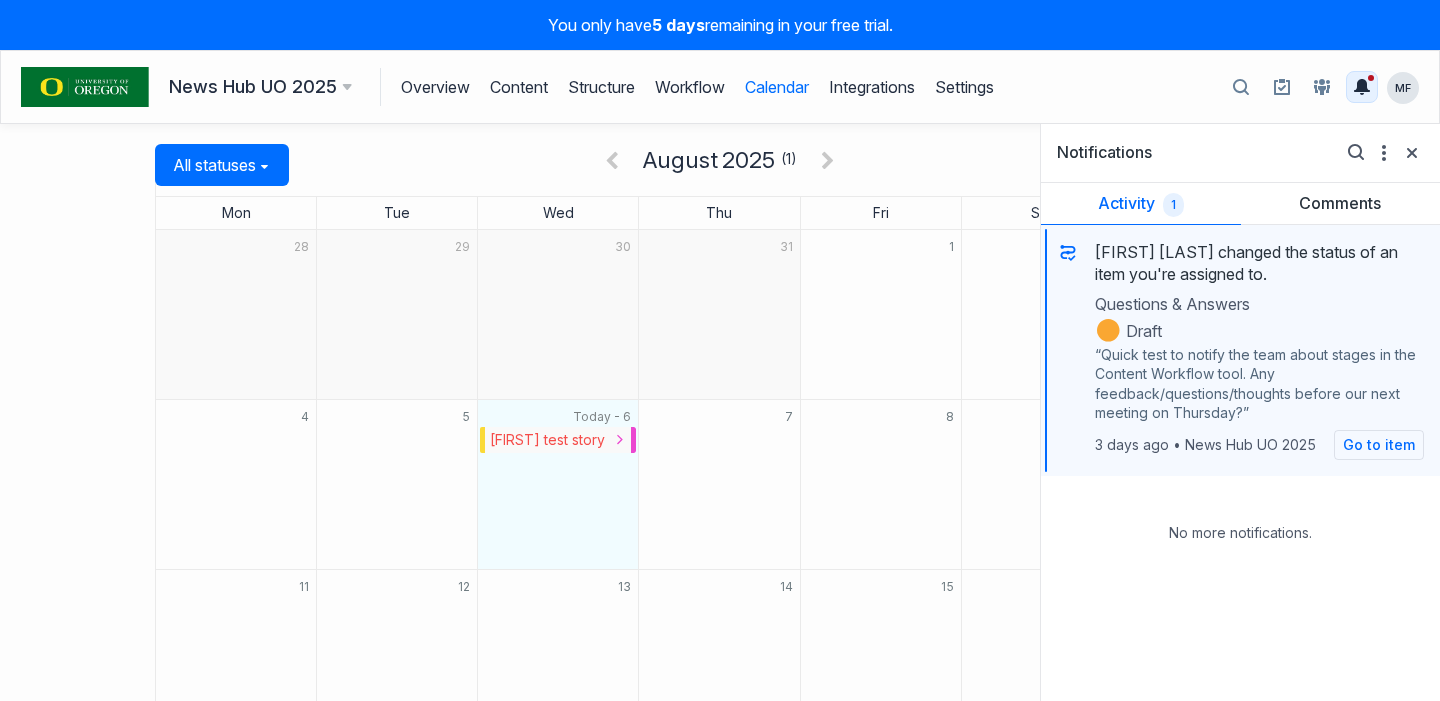 scroll, scrollTop: 0, scrollLeft: 0, axis: both 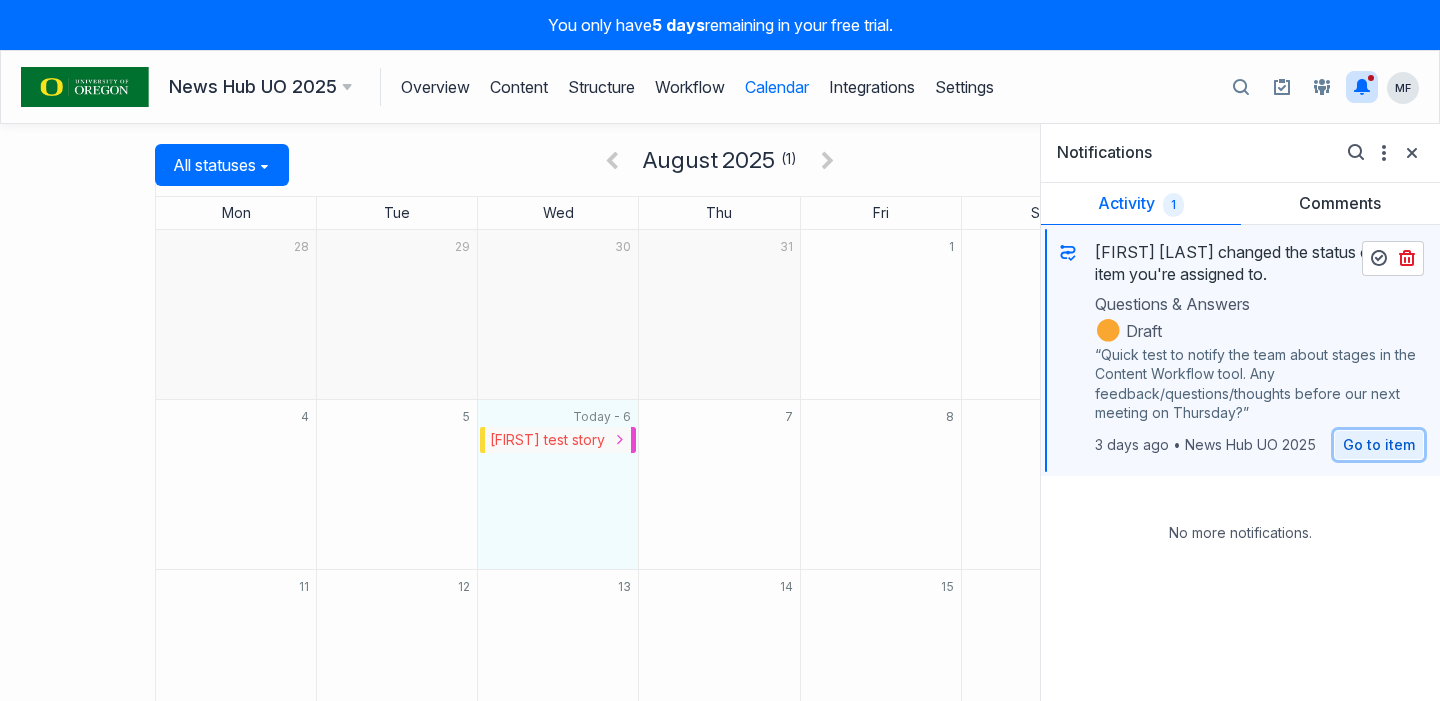 click on "Go to item" at bounding box center [1379, 445] 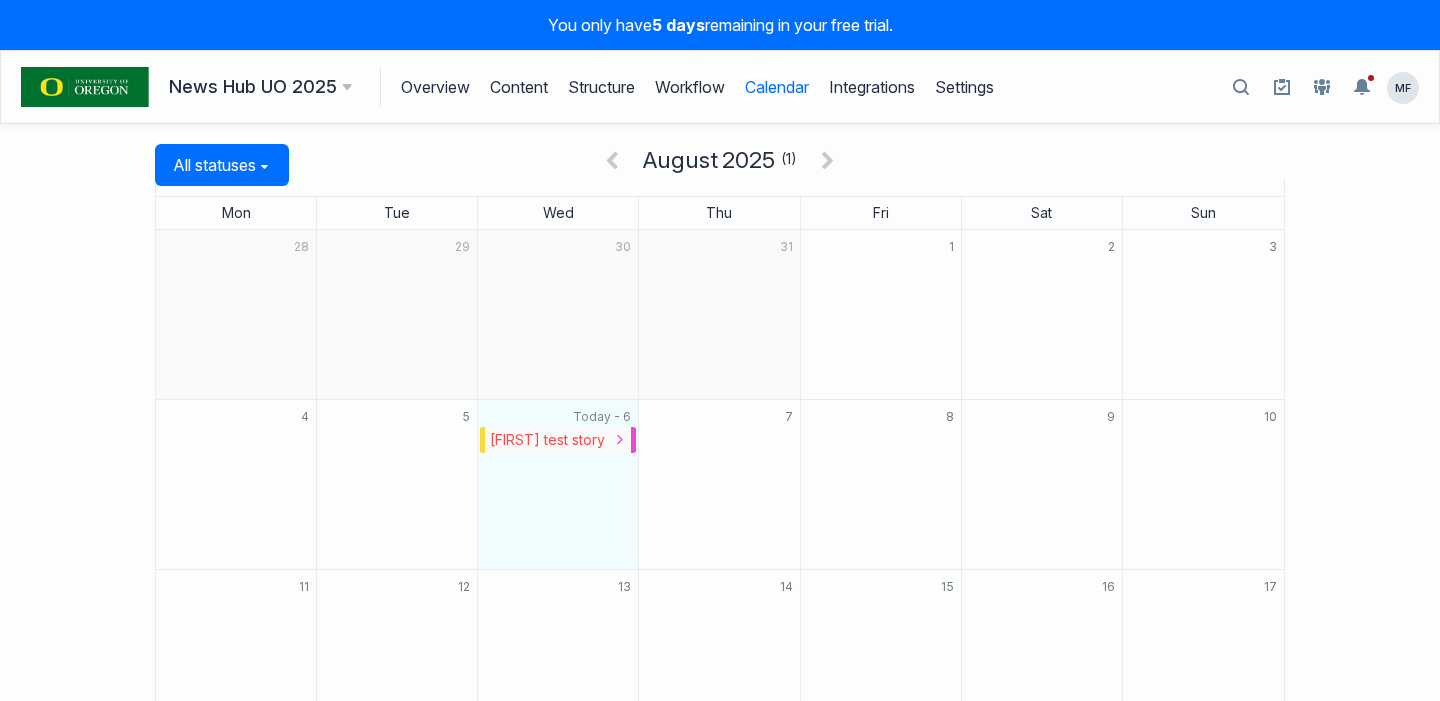 scroll, scrollTop: 0, scrollLeft: 0, axis: both 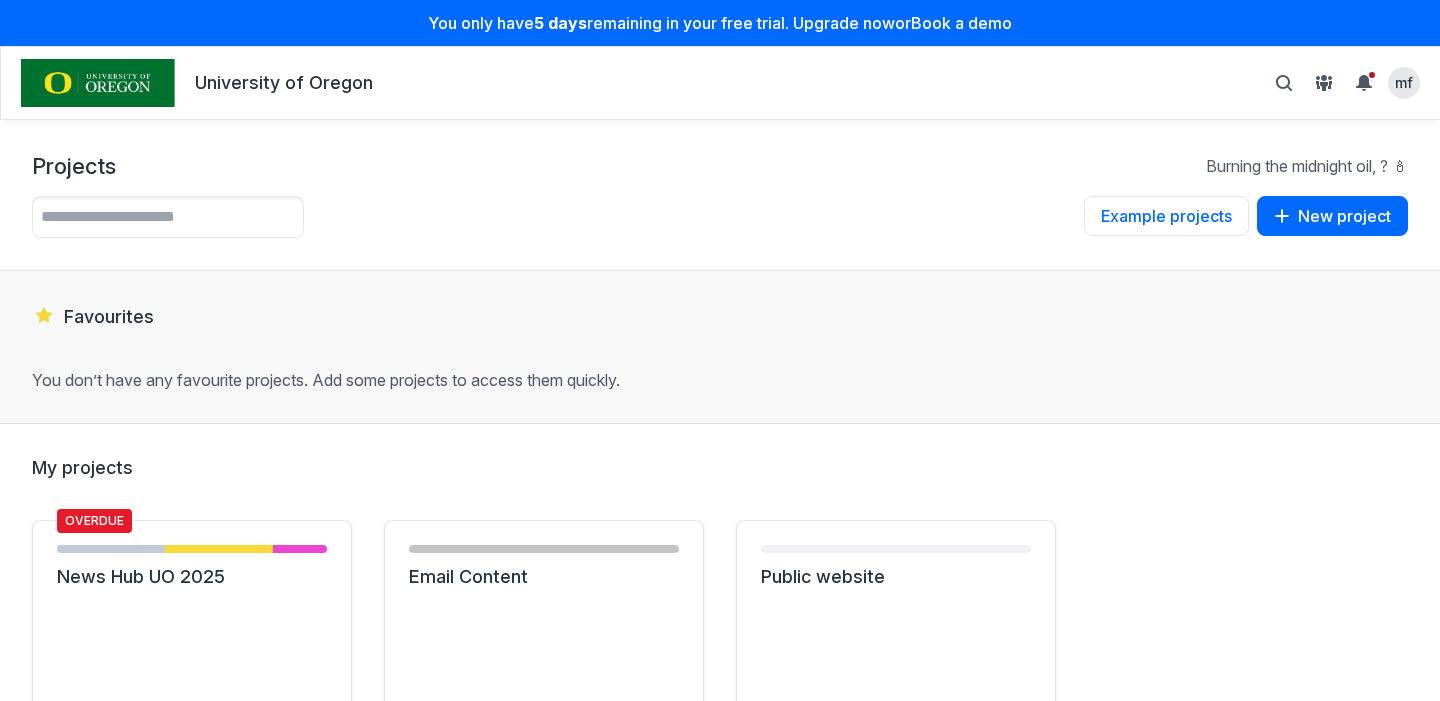 click on "Favourites You don’t have any favourite projects. Add some projects to access them quickly." at bounding box center (720, 347) 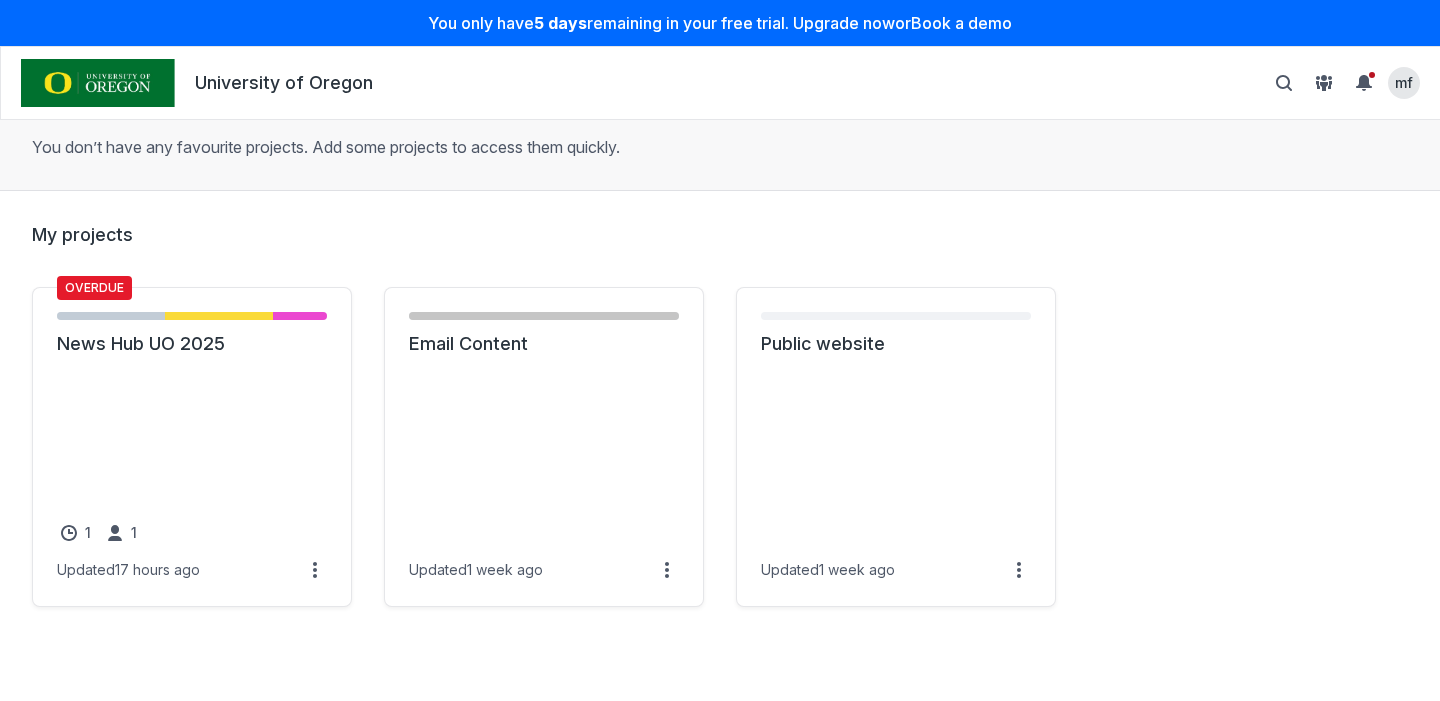 scroll, scrollTop: 234, scrollLeft: 0, axis: vertical 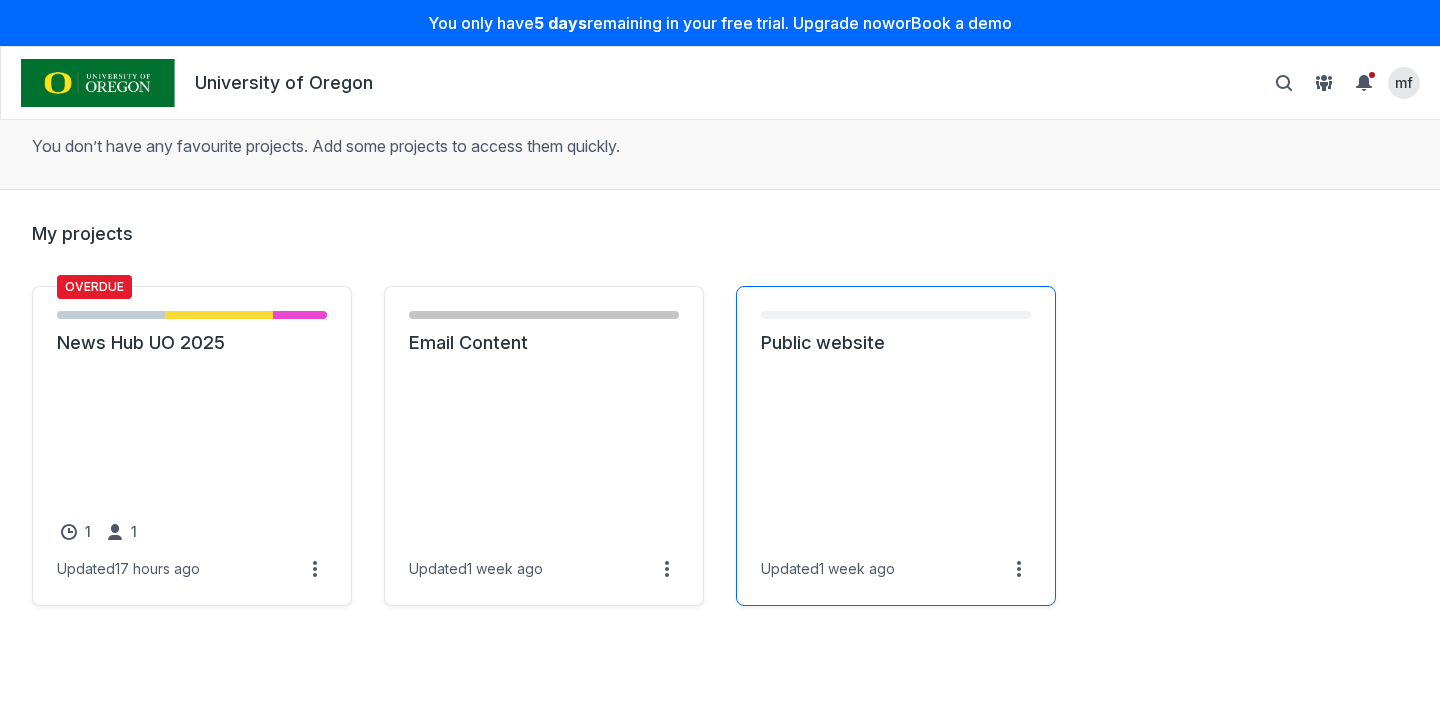 click on "Public website" at bounding box center [896, 343] 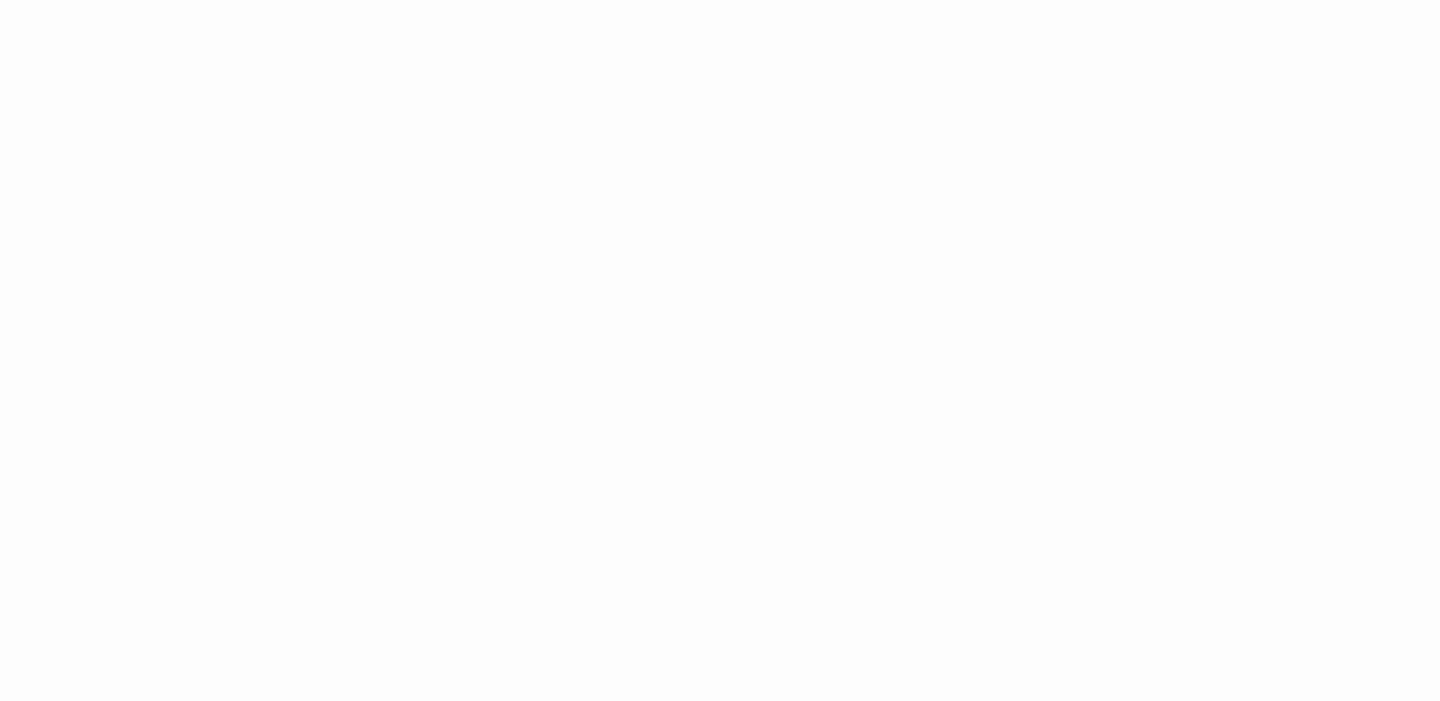 scroll, scrollTop: 0, scrollLeft: 0, axis: both 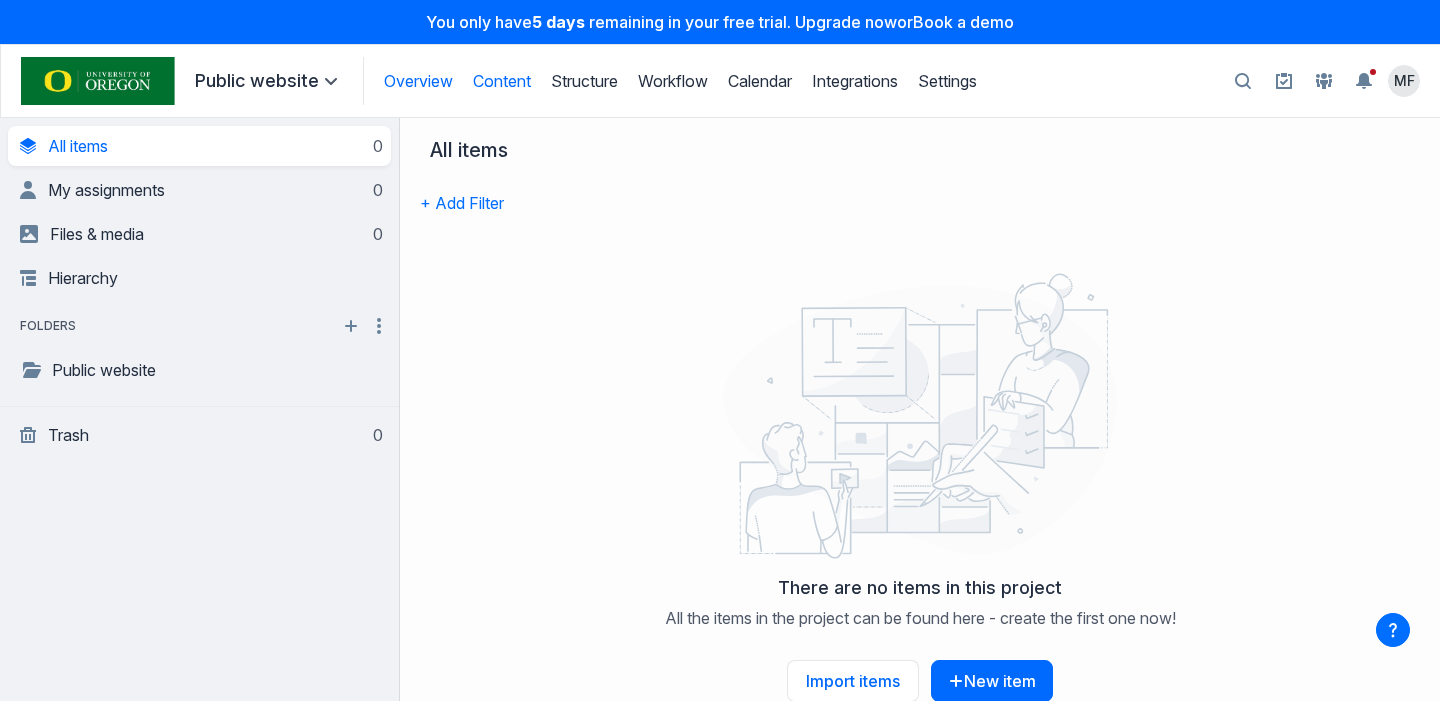 click on "Overview" at bounding box center (418, 81) 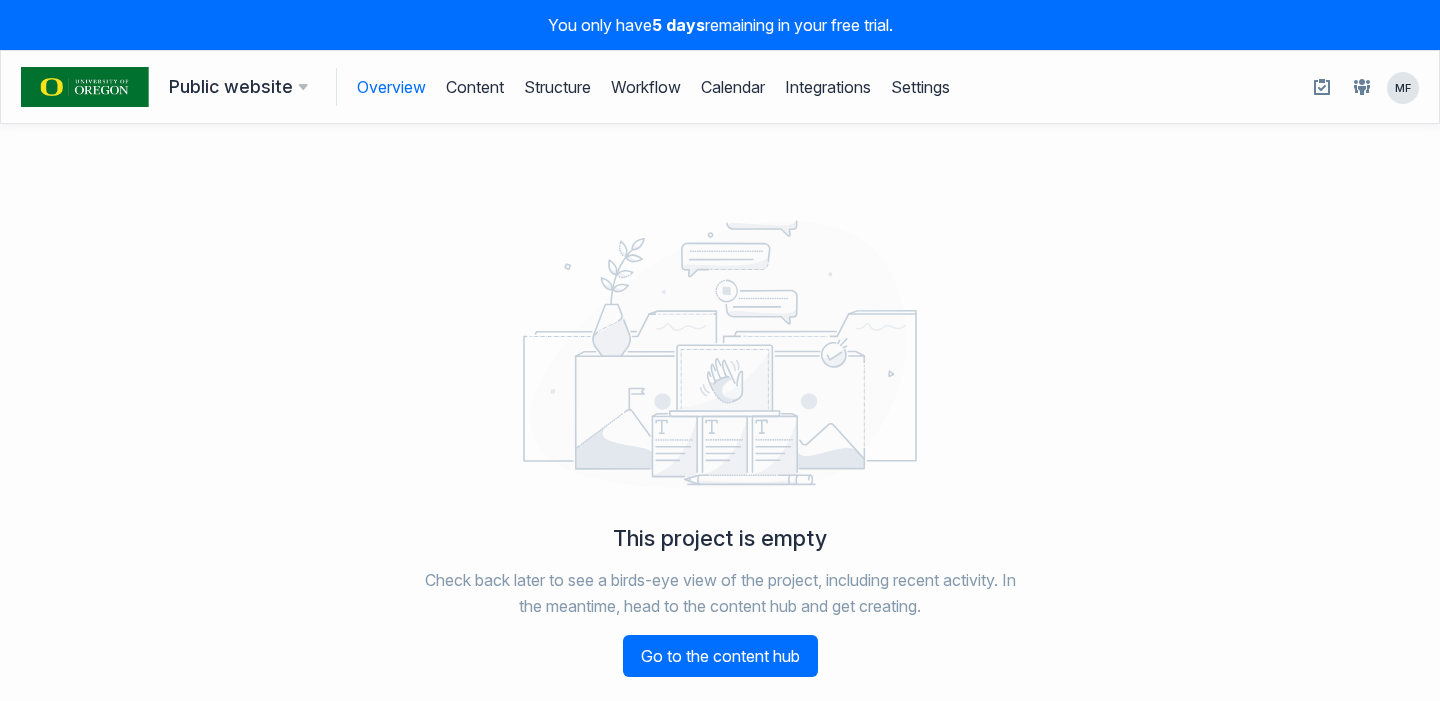 scroll, scrollTop: 0, scrollLeft: 0, axis: both 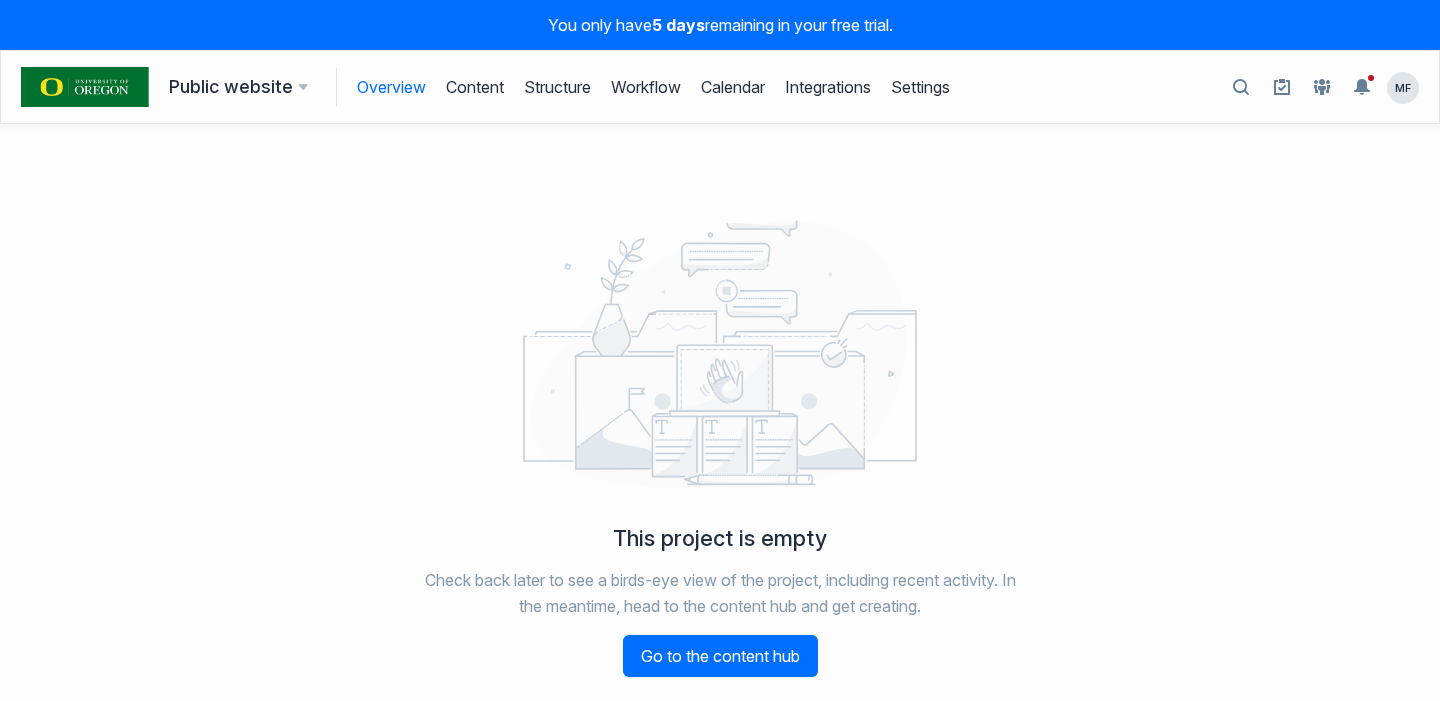 click at bounding box center [85, 87] 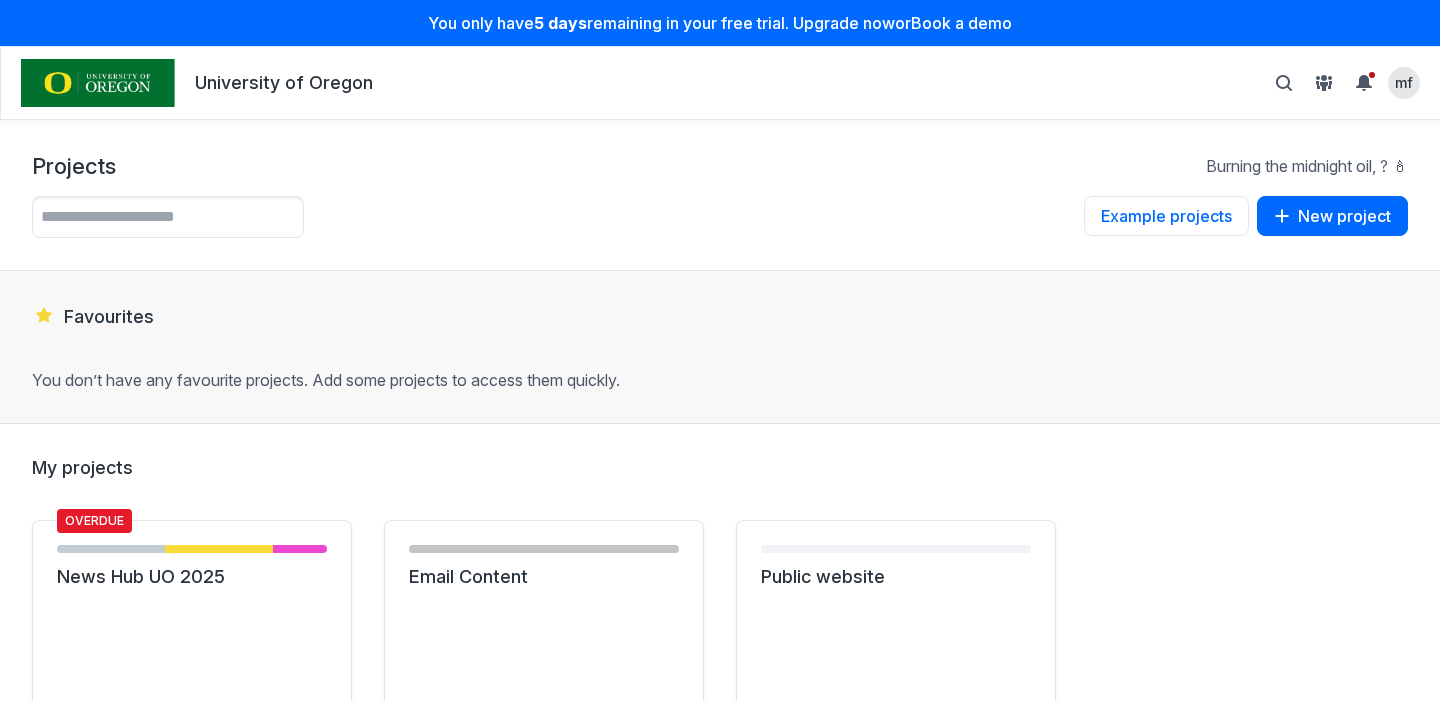 scroll, scrollTop: 0, scrollLeft: 0, axis: both 